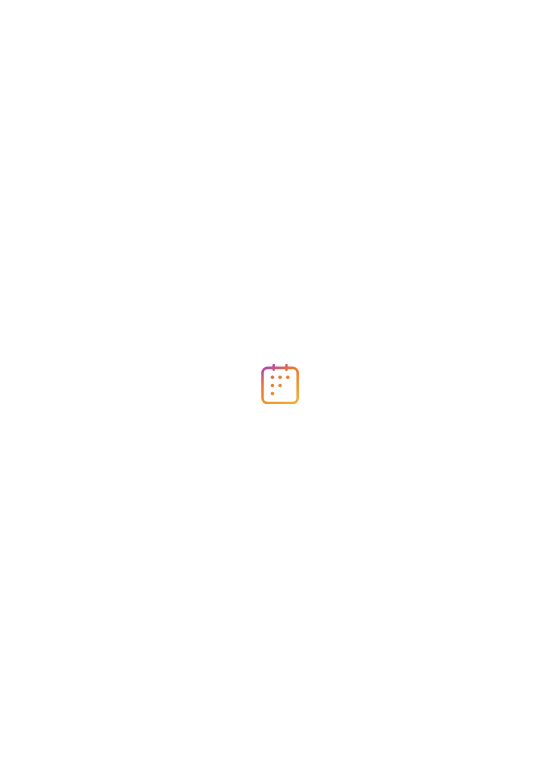 scroll, scrollTop: 0, scrollLeft: 0, axis: both 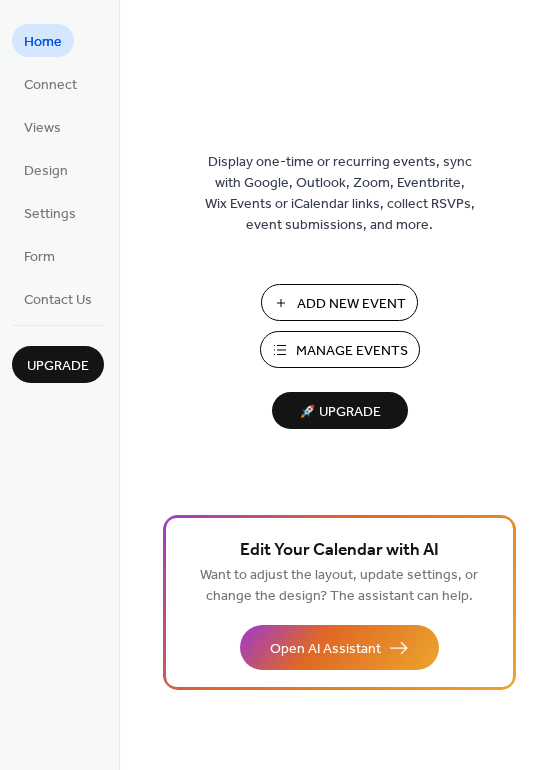 click on "Manage Events" at bounding box center (352, 351) 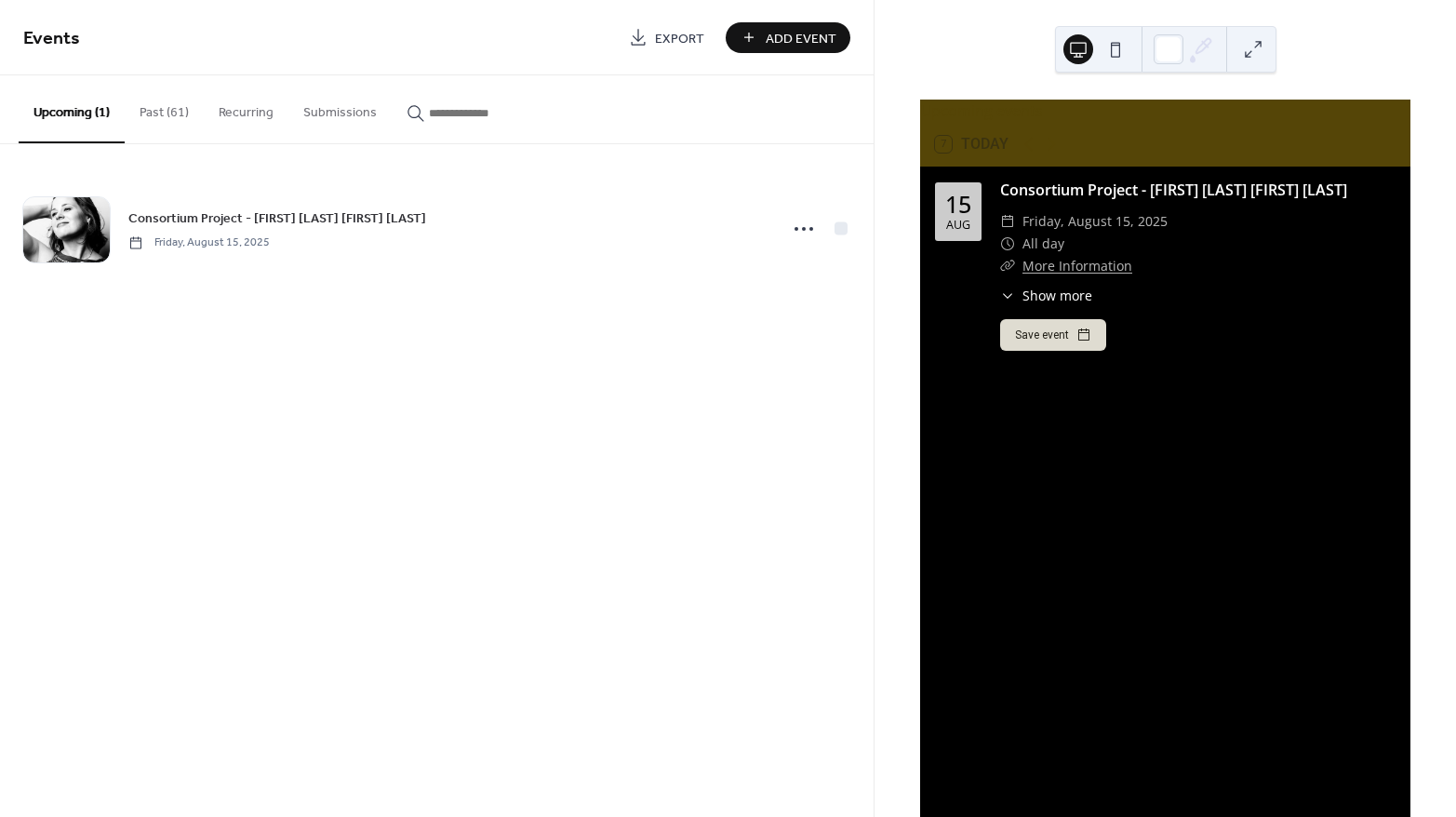 scroll, scrollTop: 0, scrollLeft: 0, axis: both 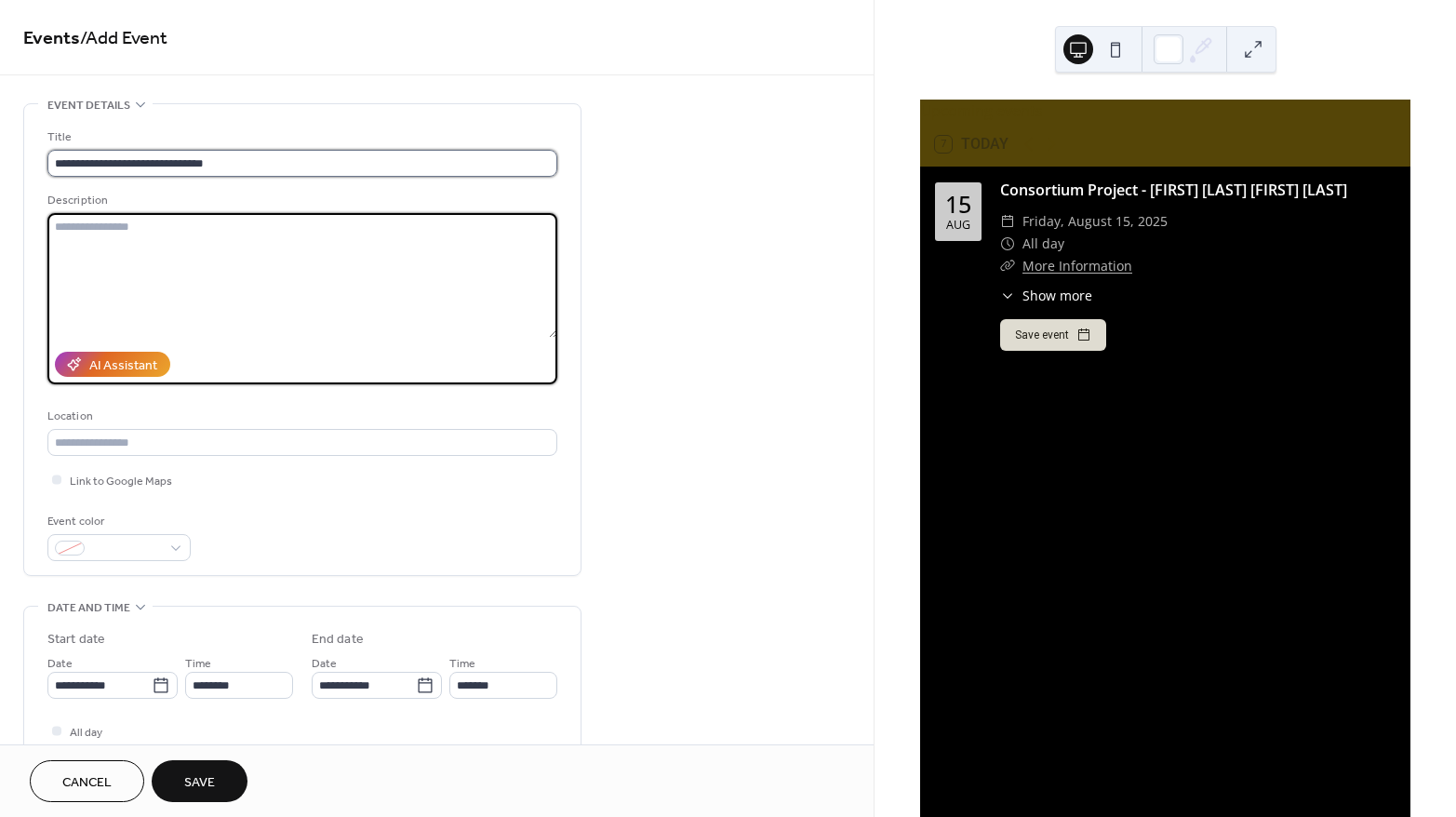 click on "**********" at bounding box center [302, 163] 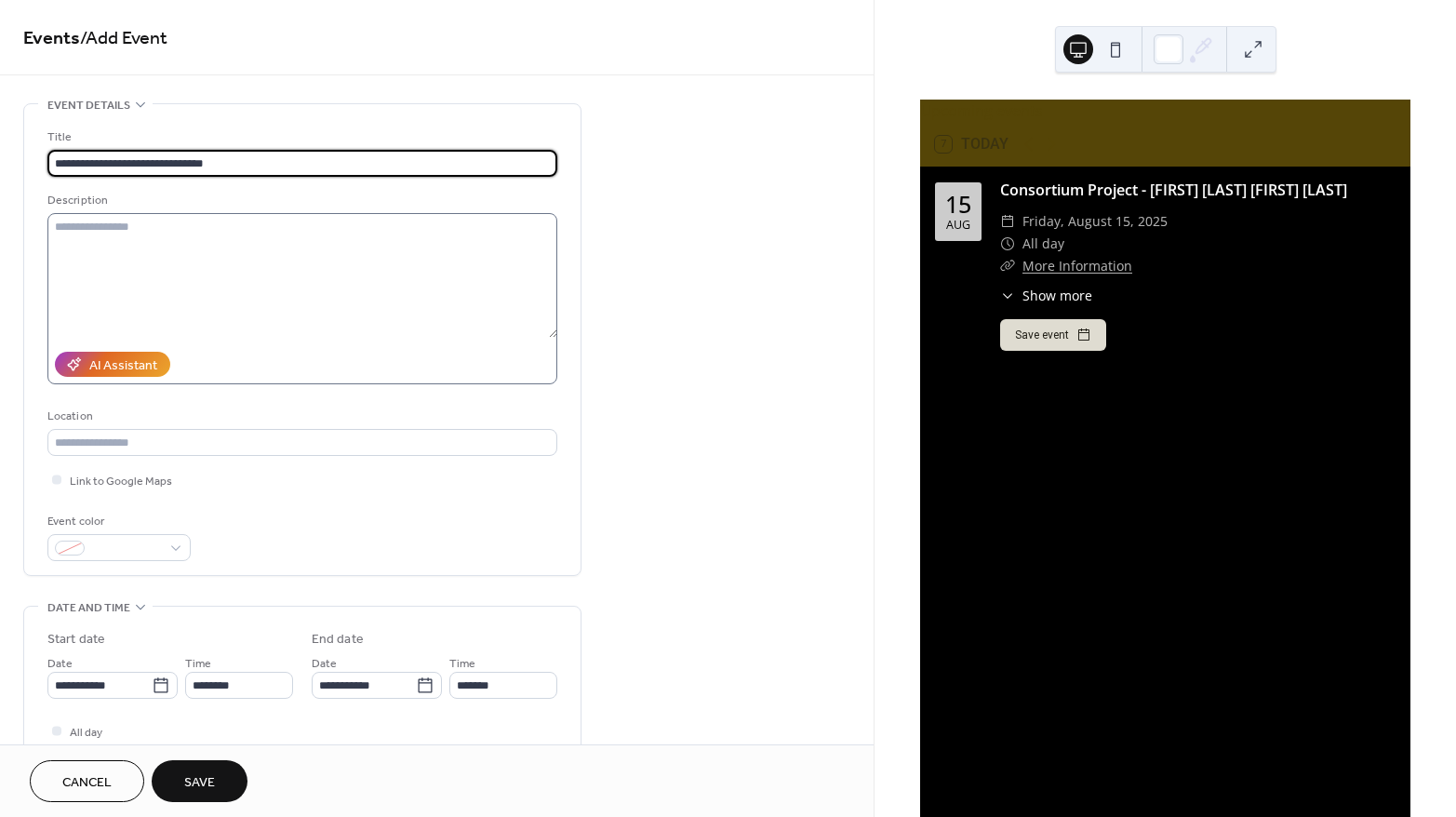 type on "**********" 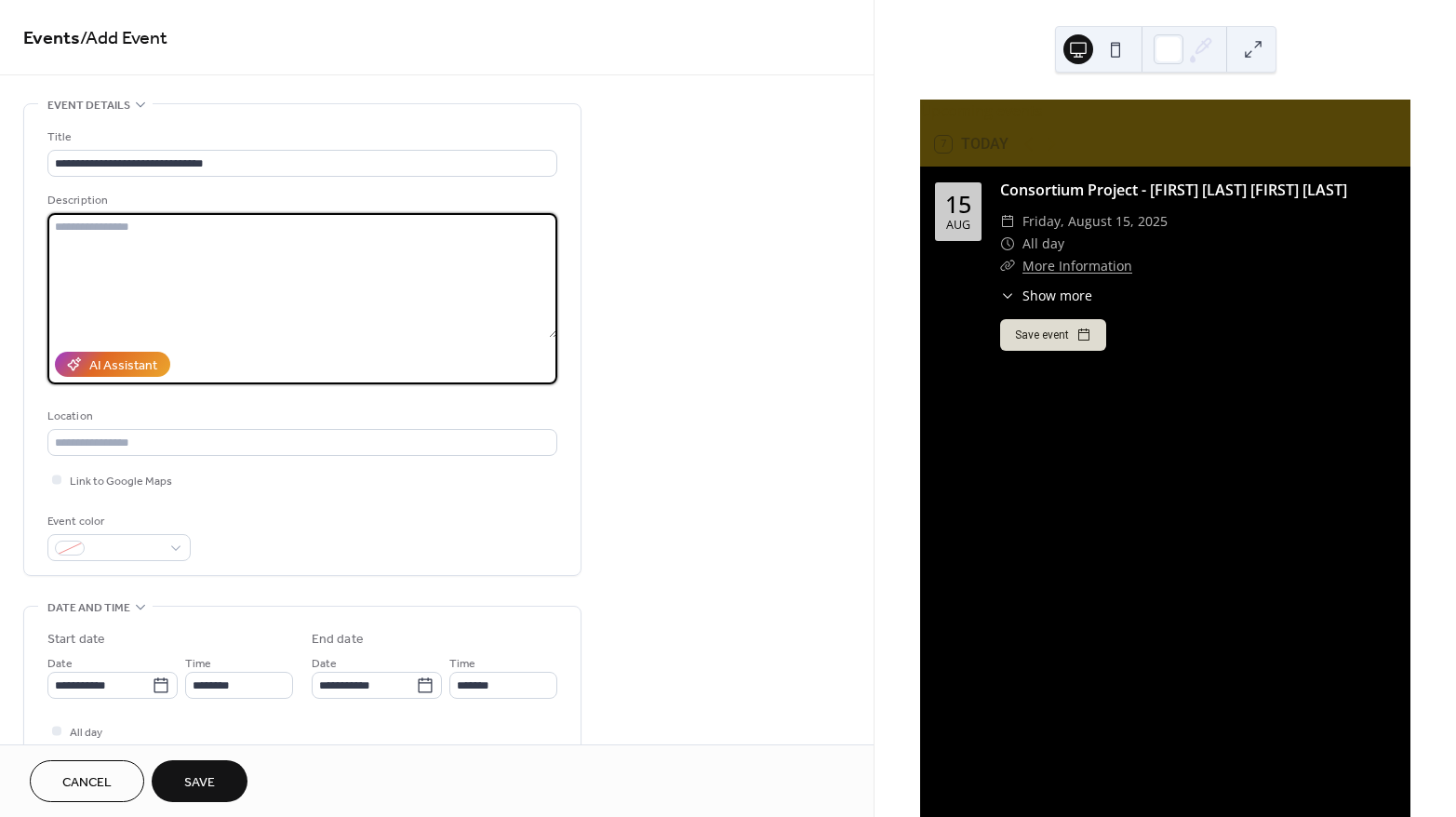 click at bounding box center [302, 275] 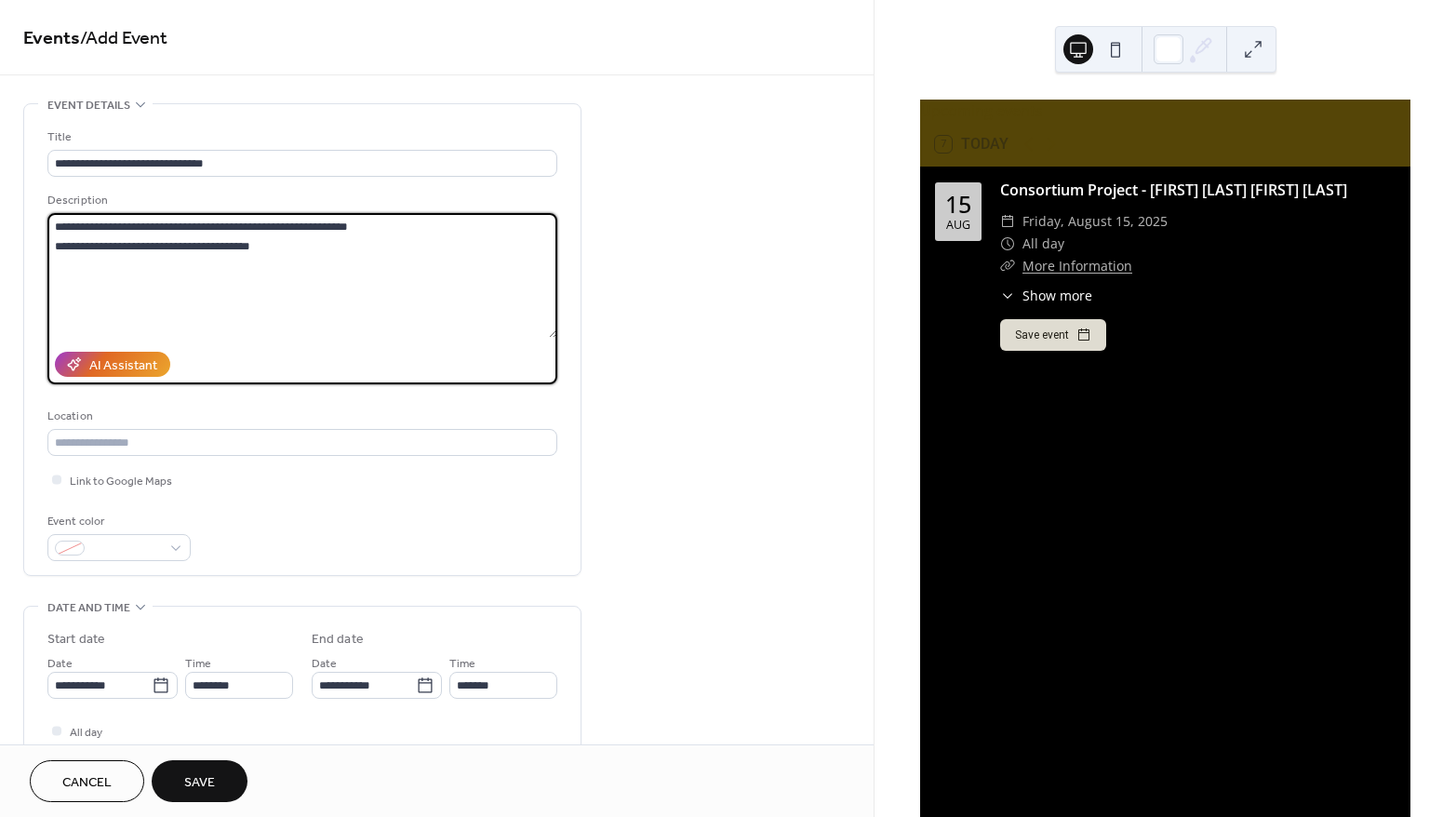 click on "**********" at bounding box center [302, 275] 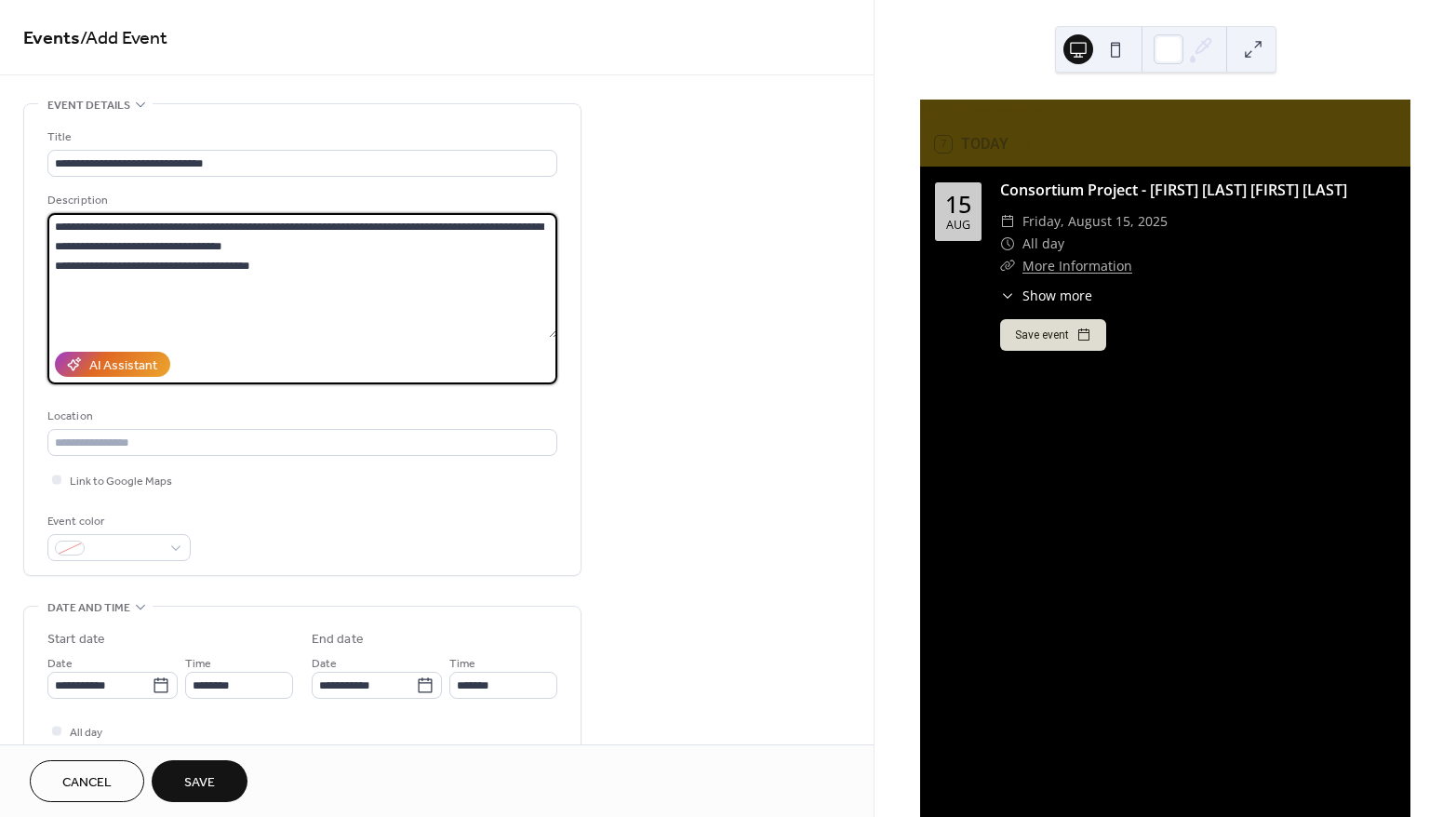 click on "**********" at bounding box center [302, 275] 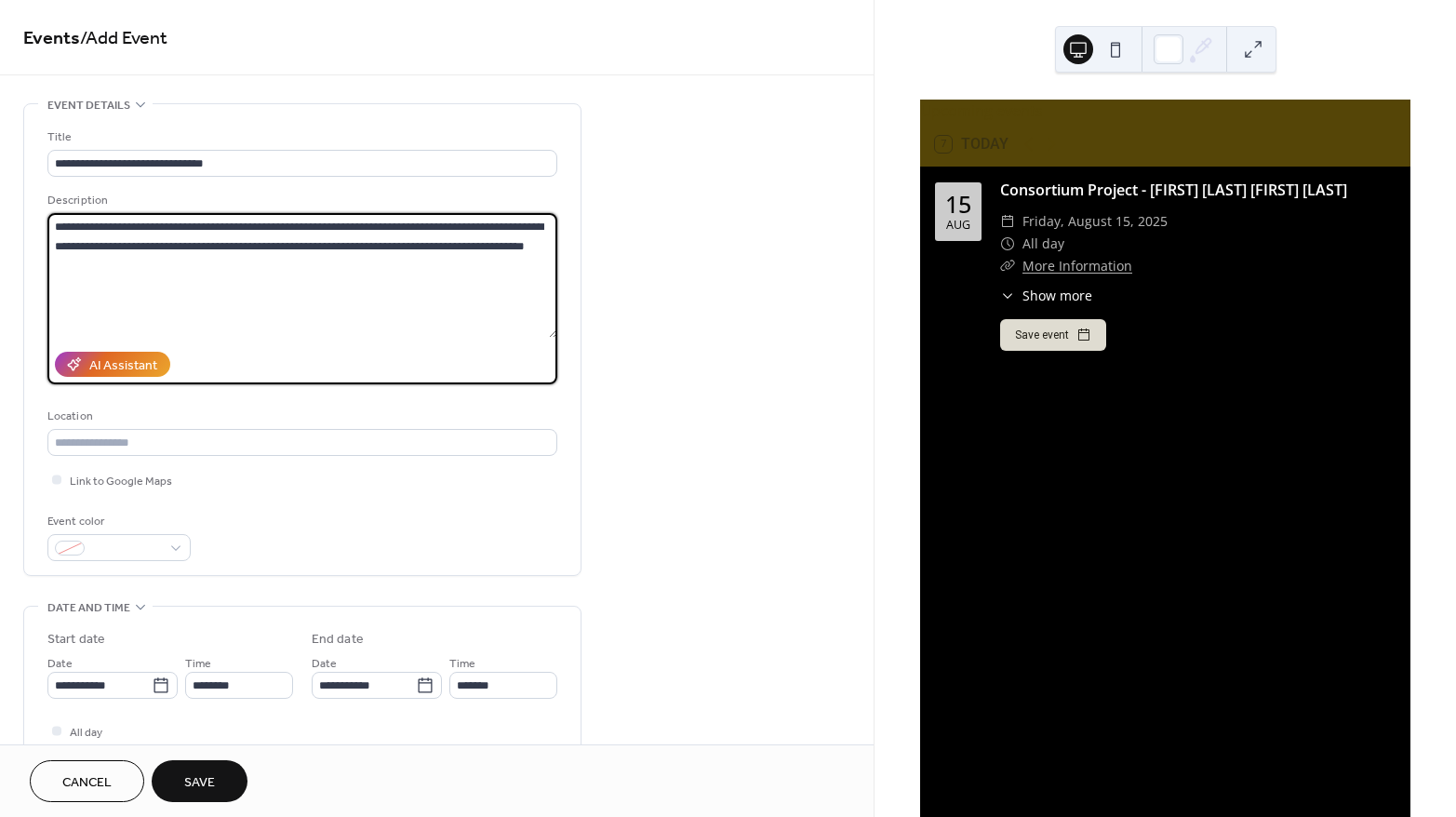 click on "**********" at bounding box center [302, 275] 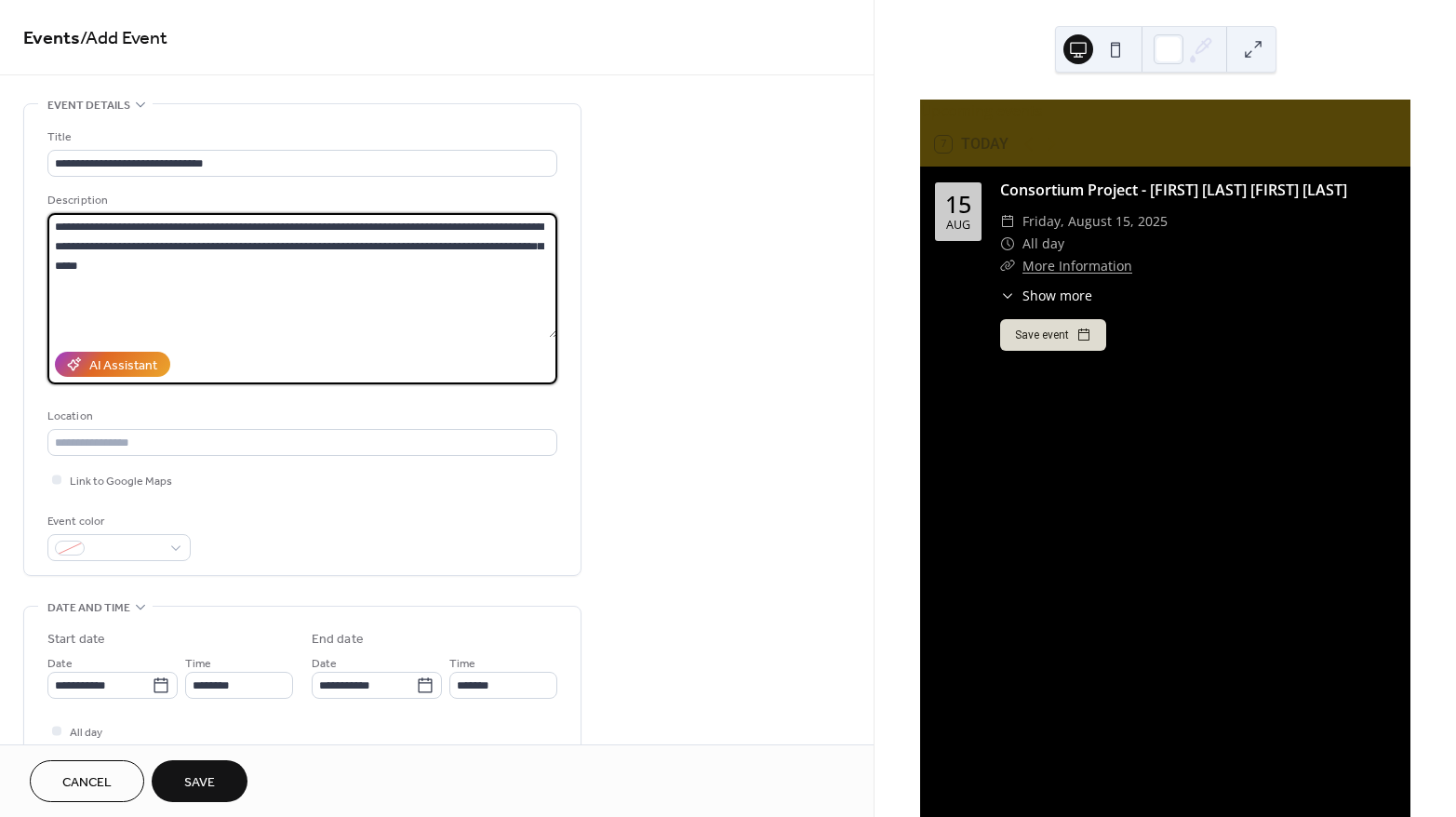 click on "**********" at bounding box center (302, 275) 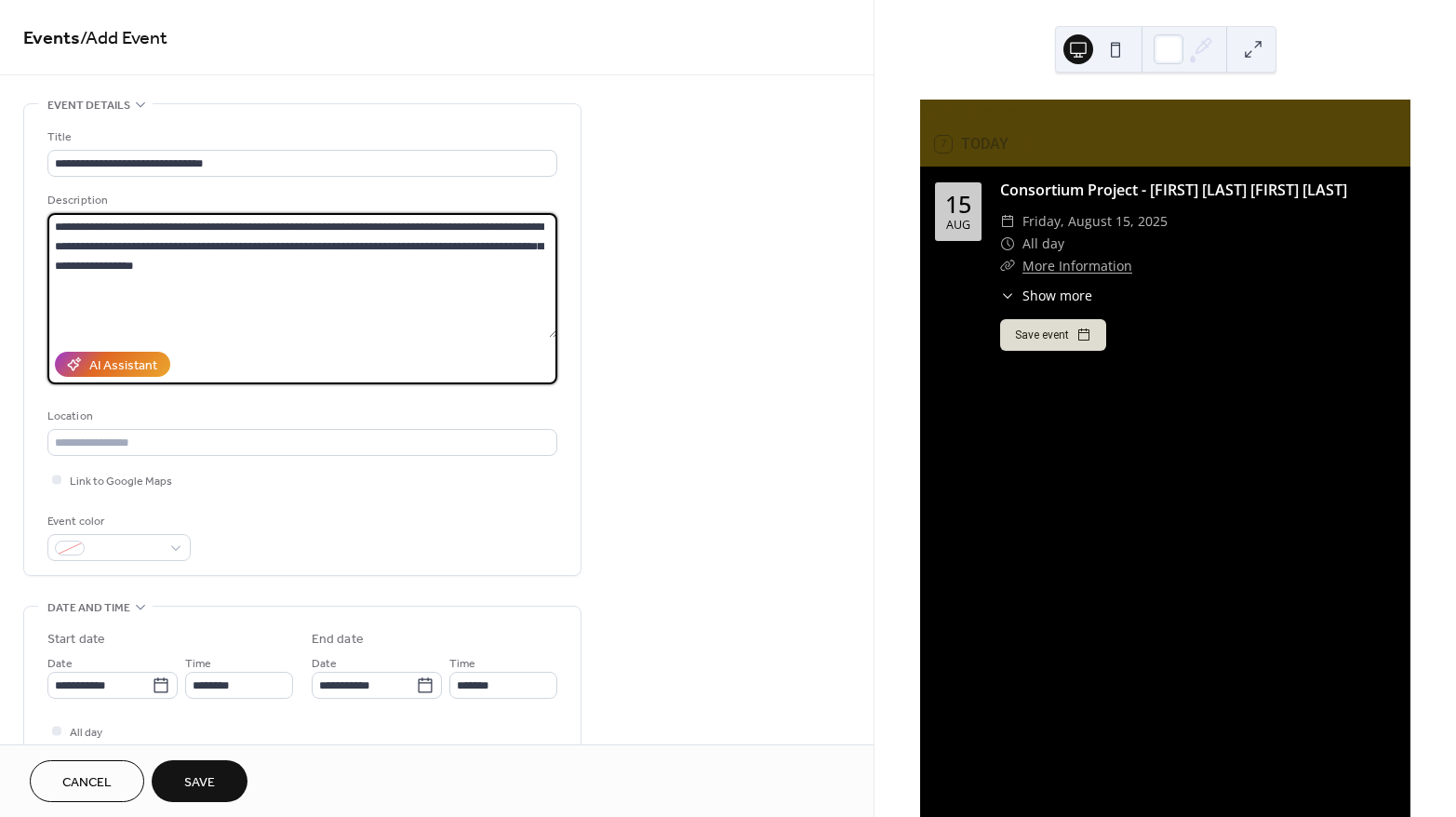 click on "**********" at bounding box center (302, 275) 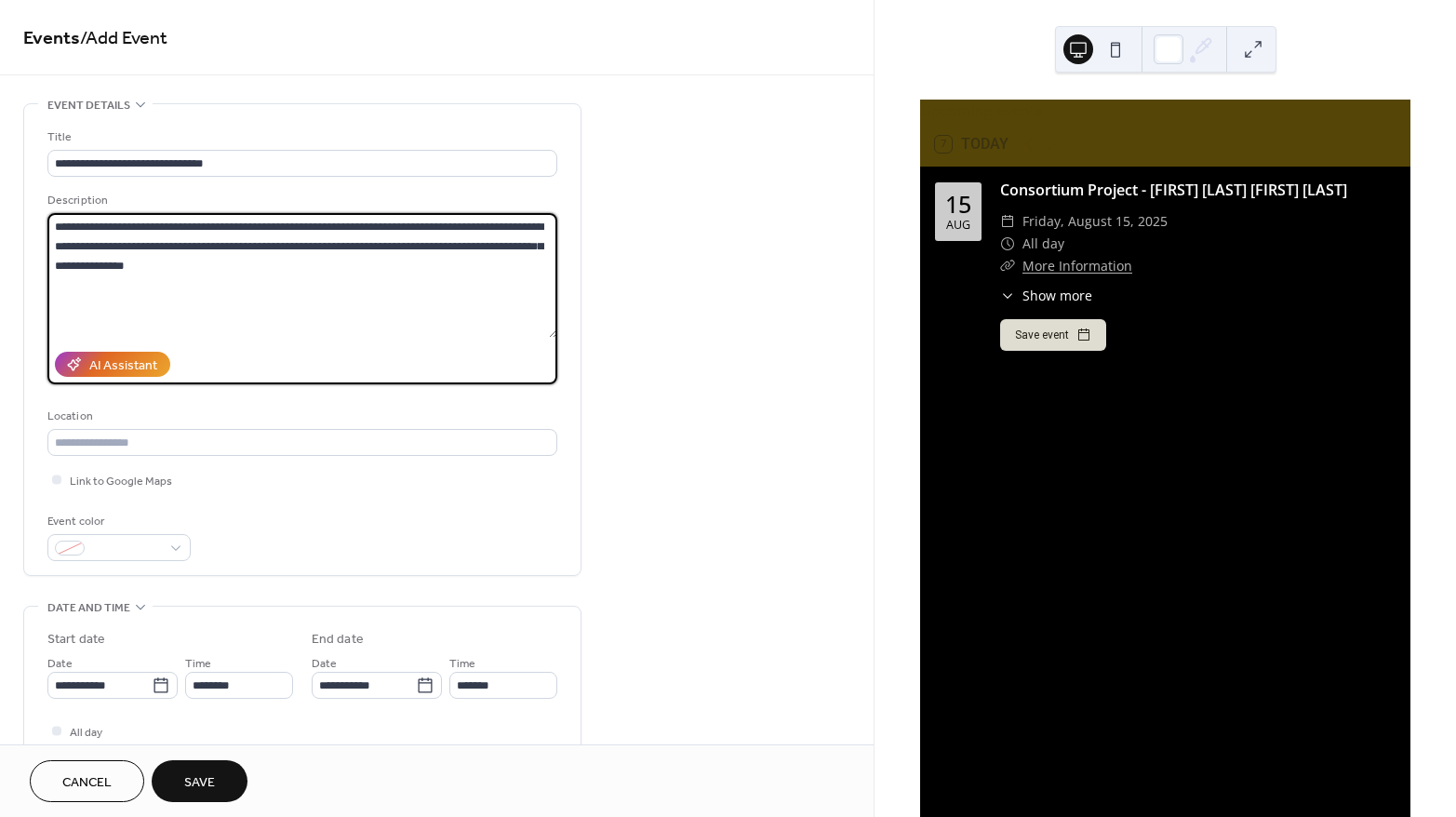 click on "**********" at bounding box center [302, 275] 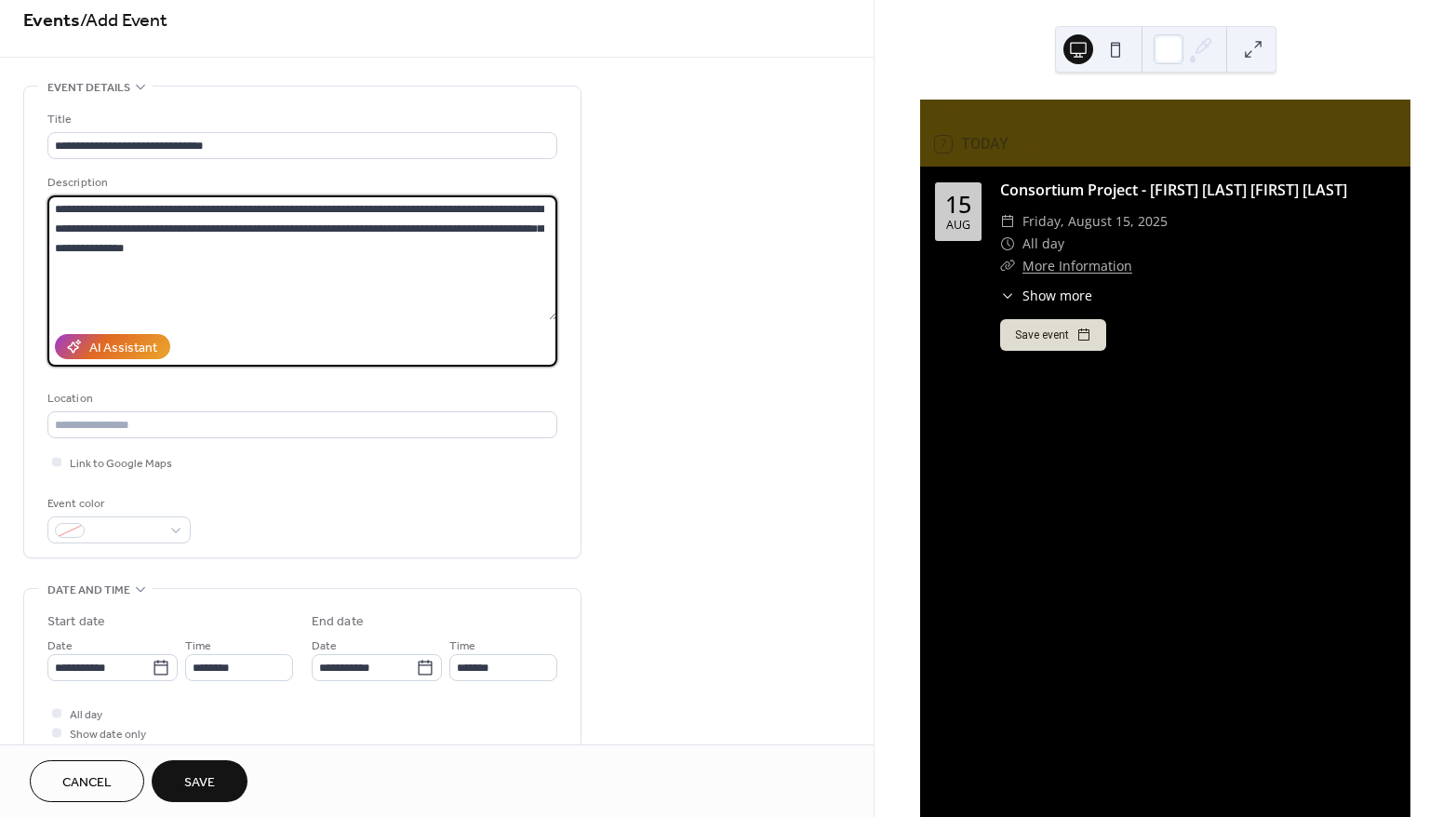 scroll, scrollTop: 45, scrollLeft: 0, axis: vertical 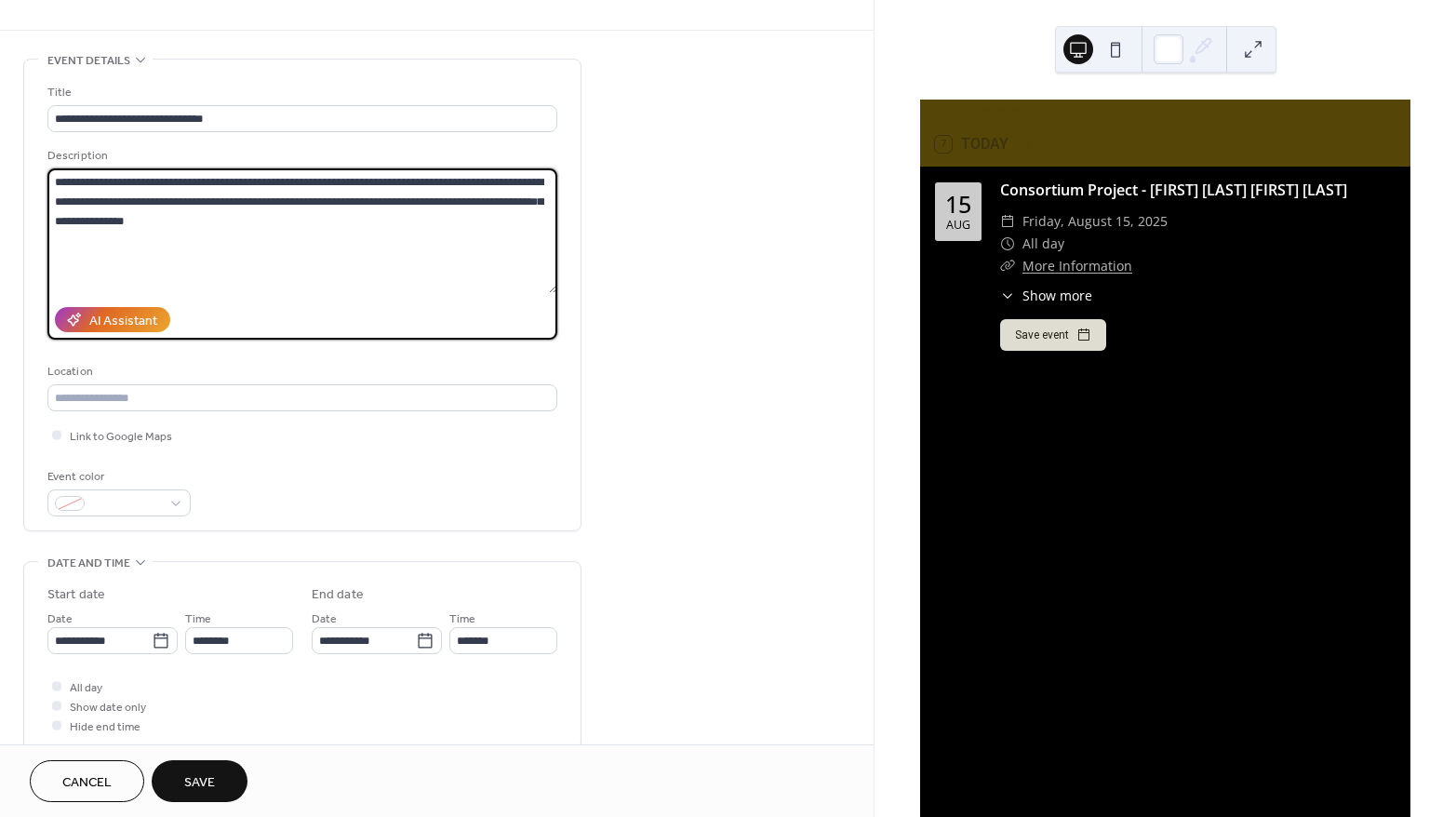 type on "**********" 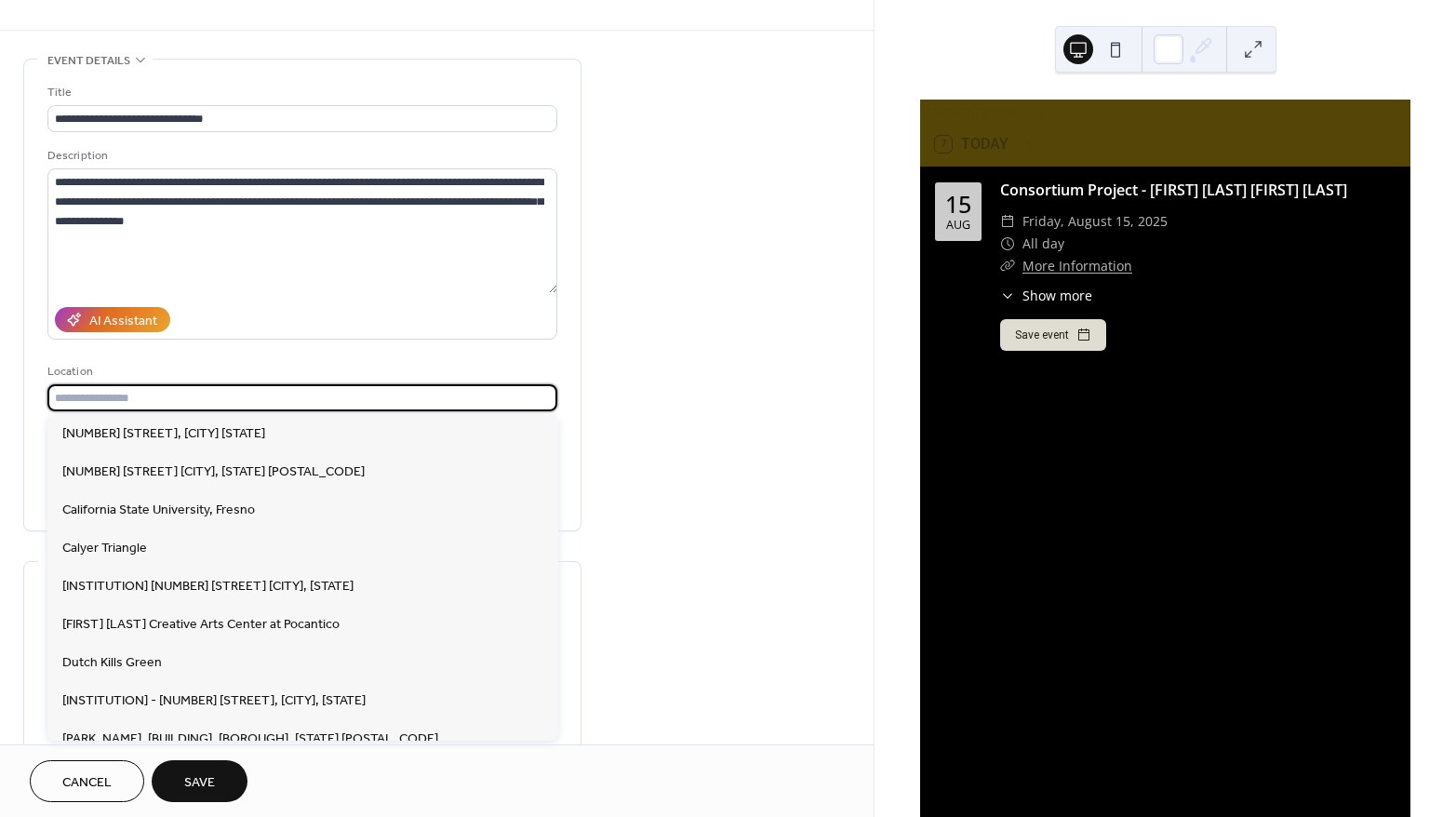 click at bounding box center (302, 397) 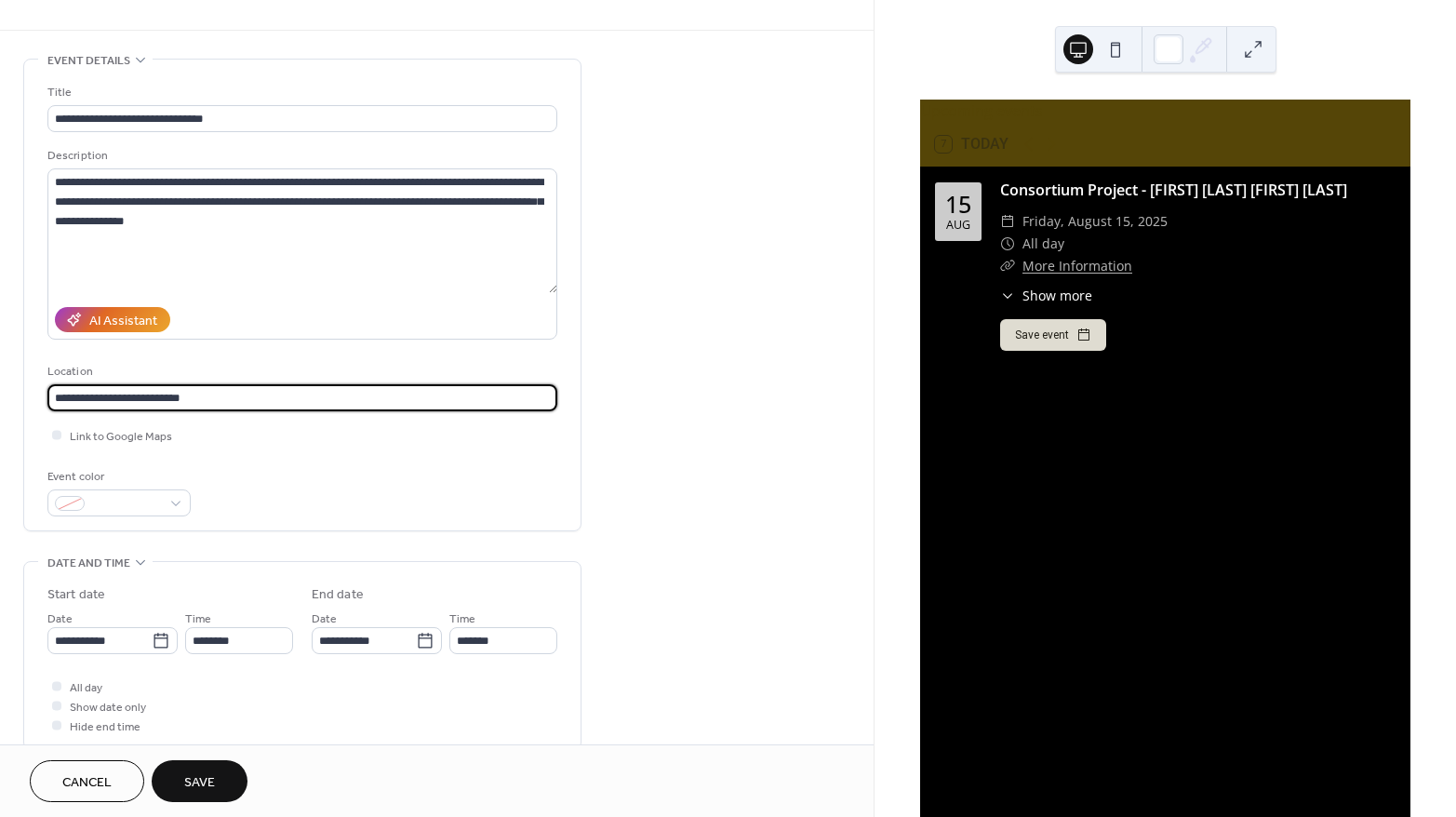 click on "**********" at bounding box center (302, 397) 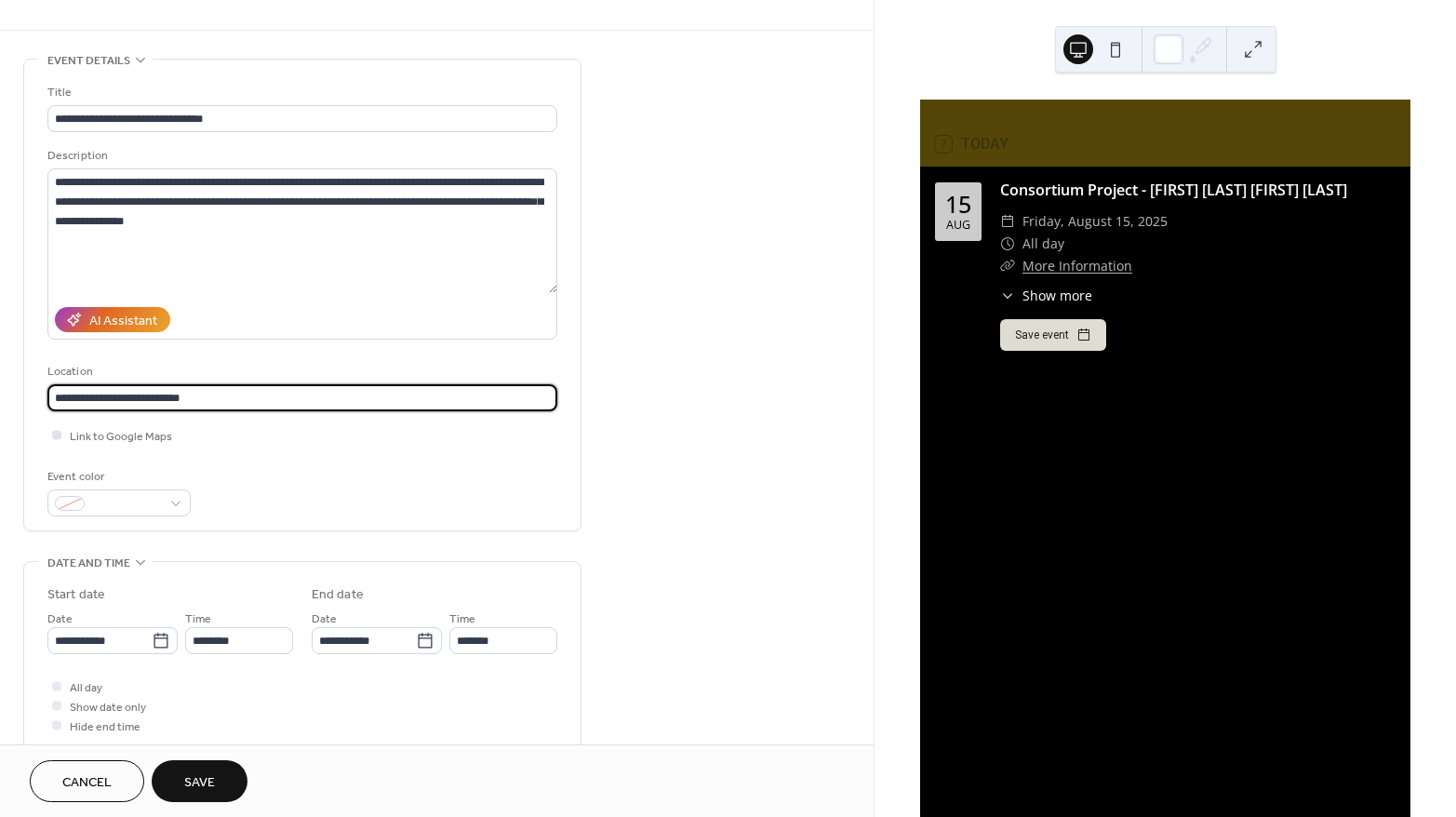type on "**********" 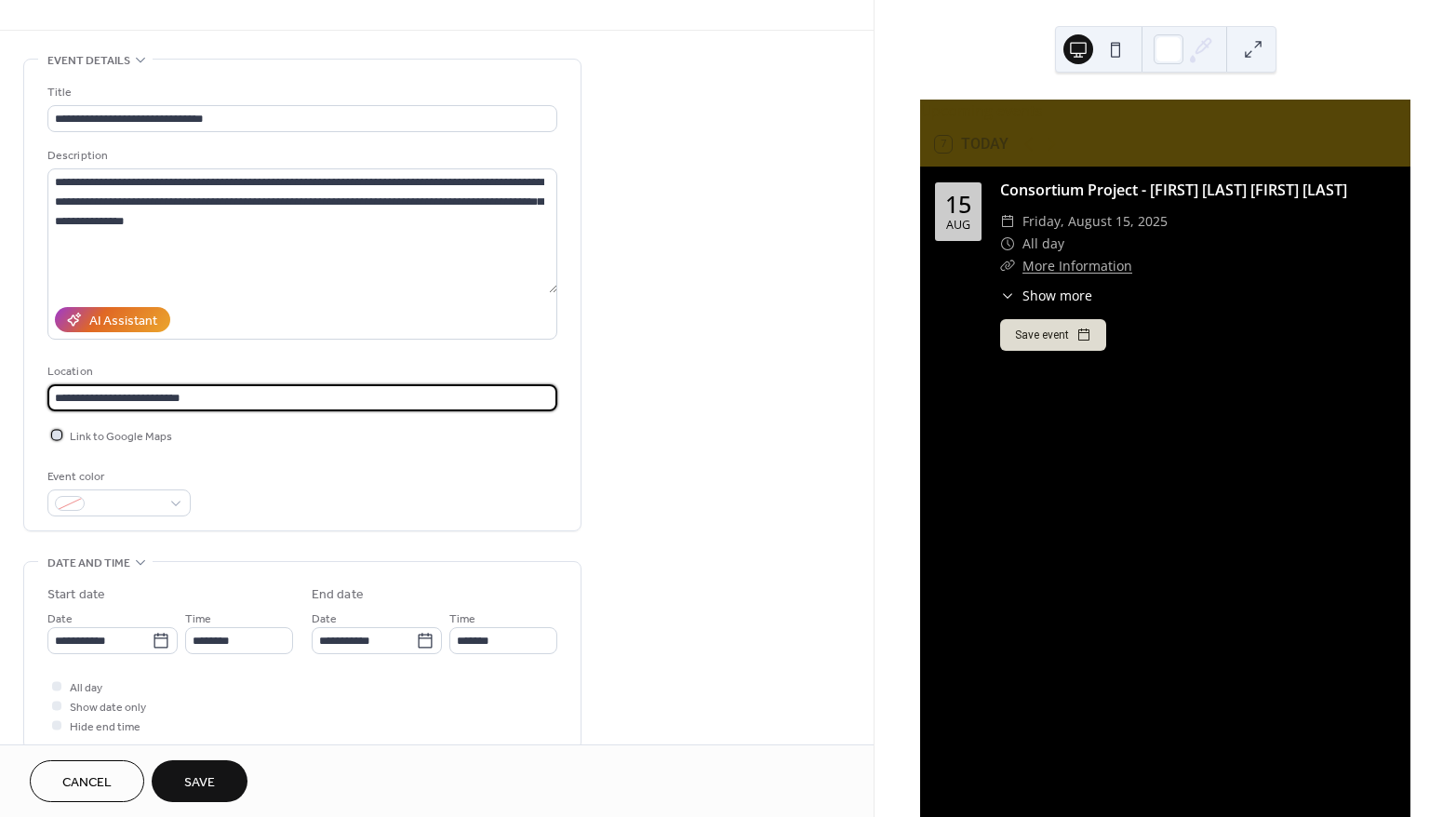 click on "Link to Google Maps" at bounding box center (121, 436) 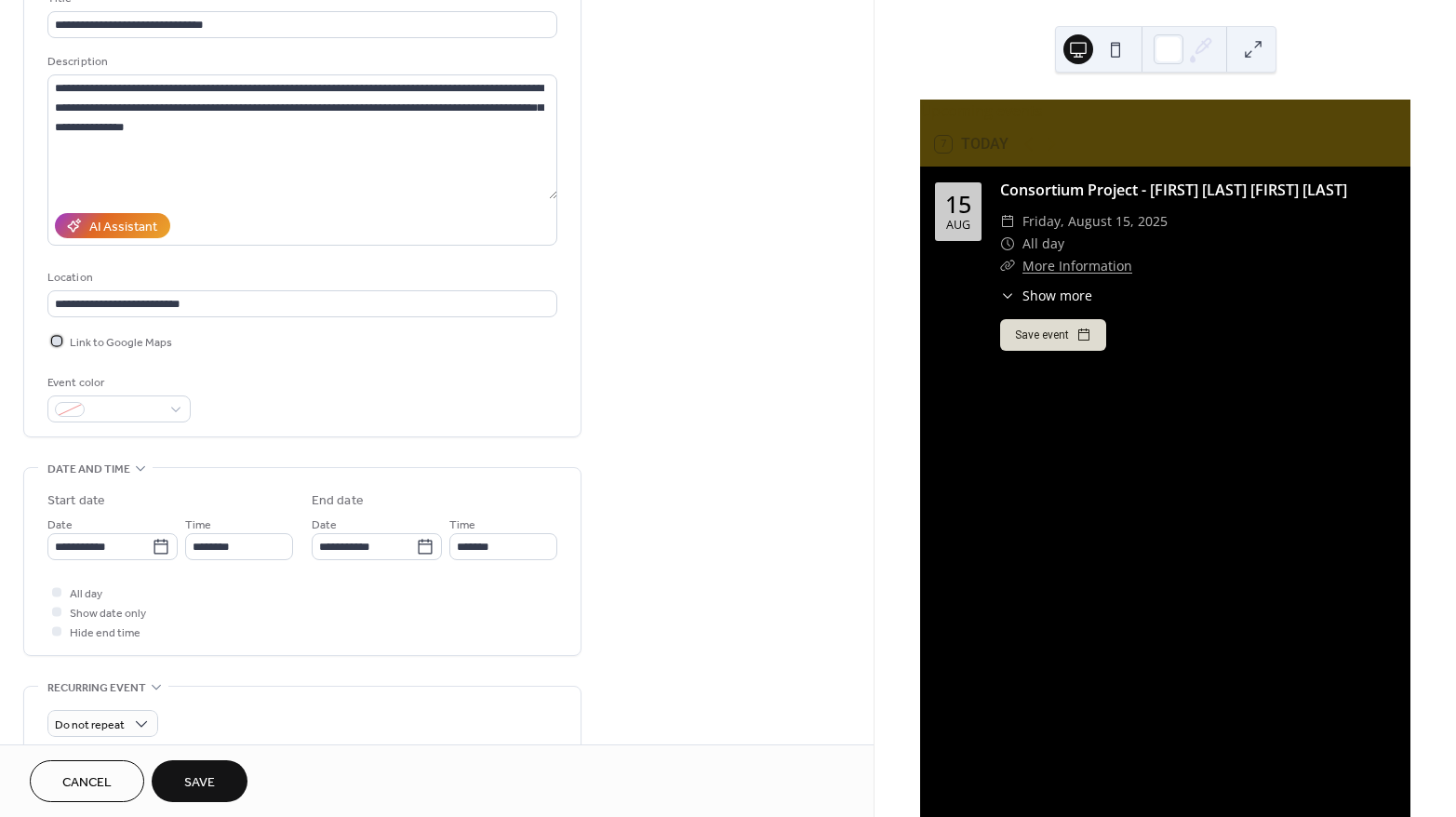 scroll, scrollTop: 149, scrollLeft: 0, axis: vertical 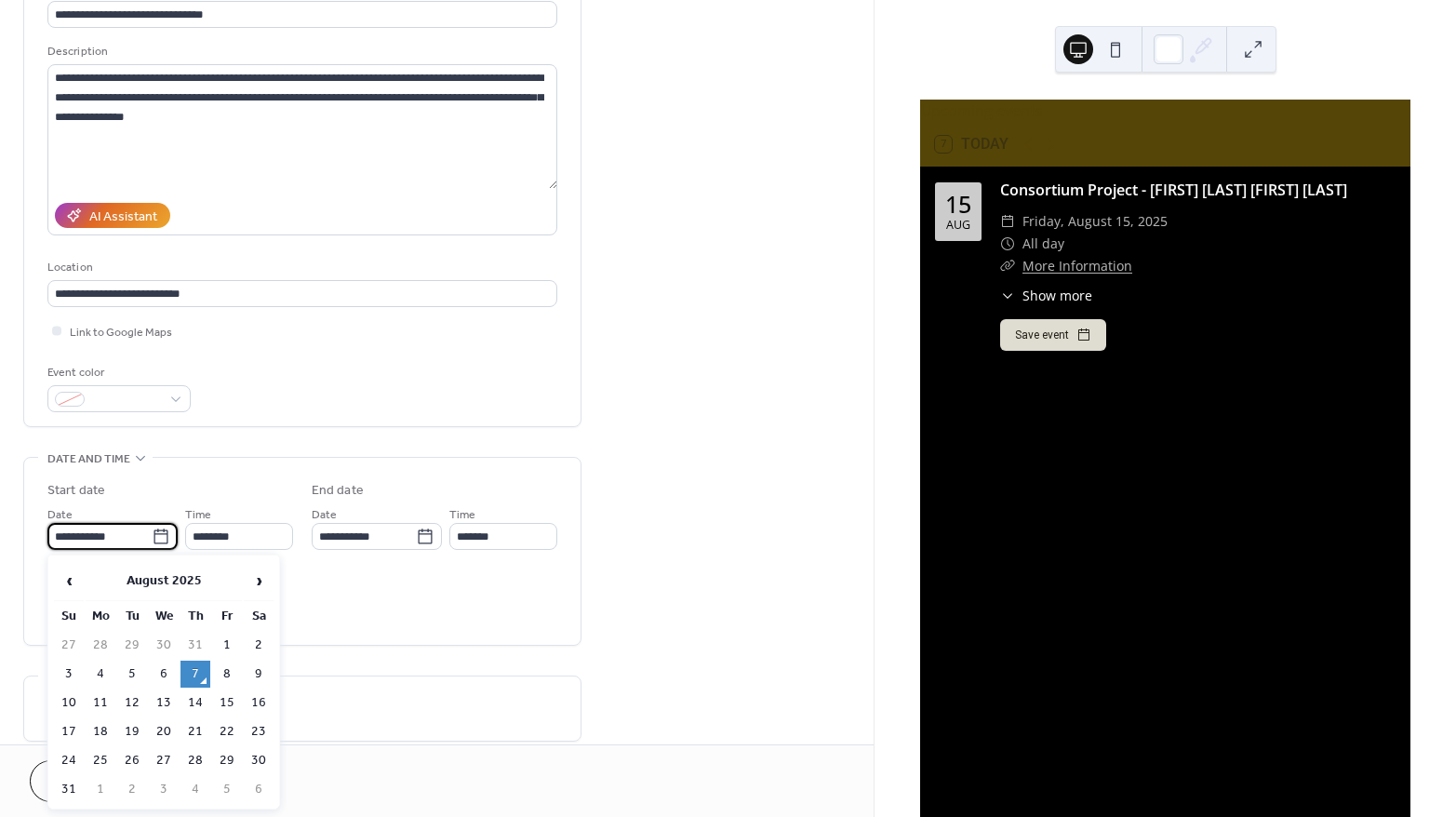 click on "**********" at bounding box center (100, 536) 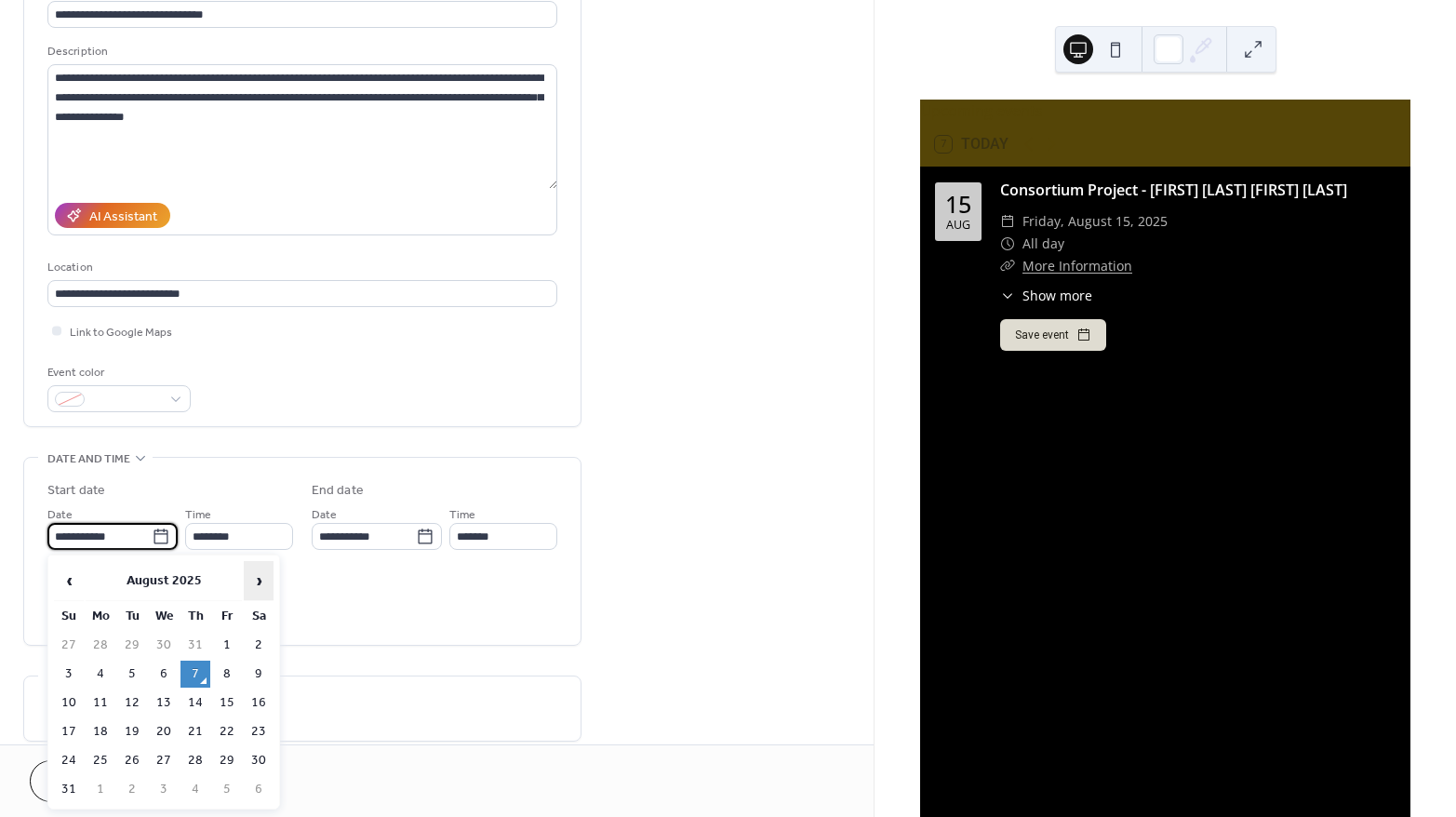 click on "›" at bounding box center [259, 581] 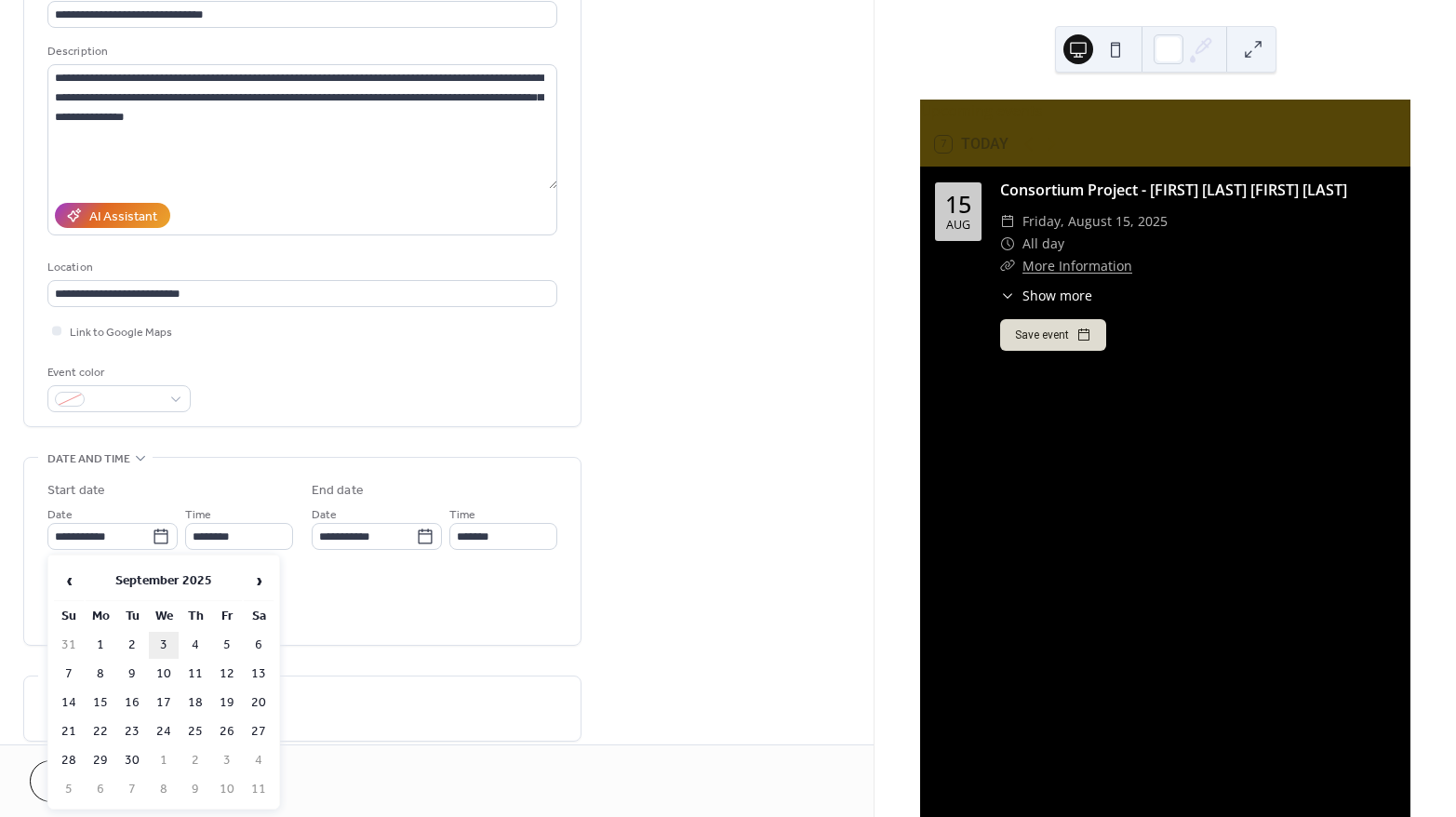click on "3" at bounding box center (164, 645) 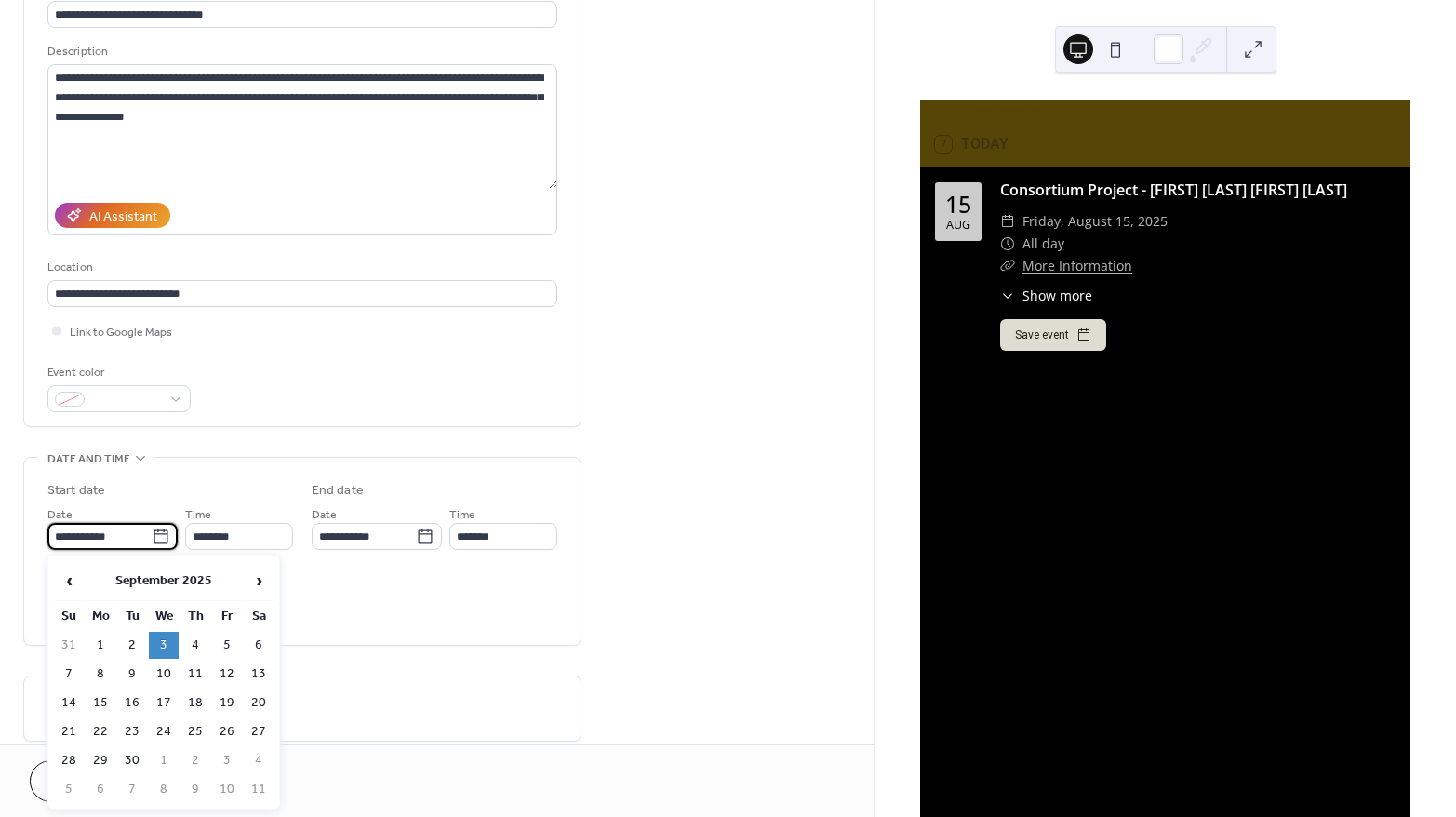 click on "**********" at bounding box center [100, 536] 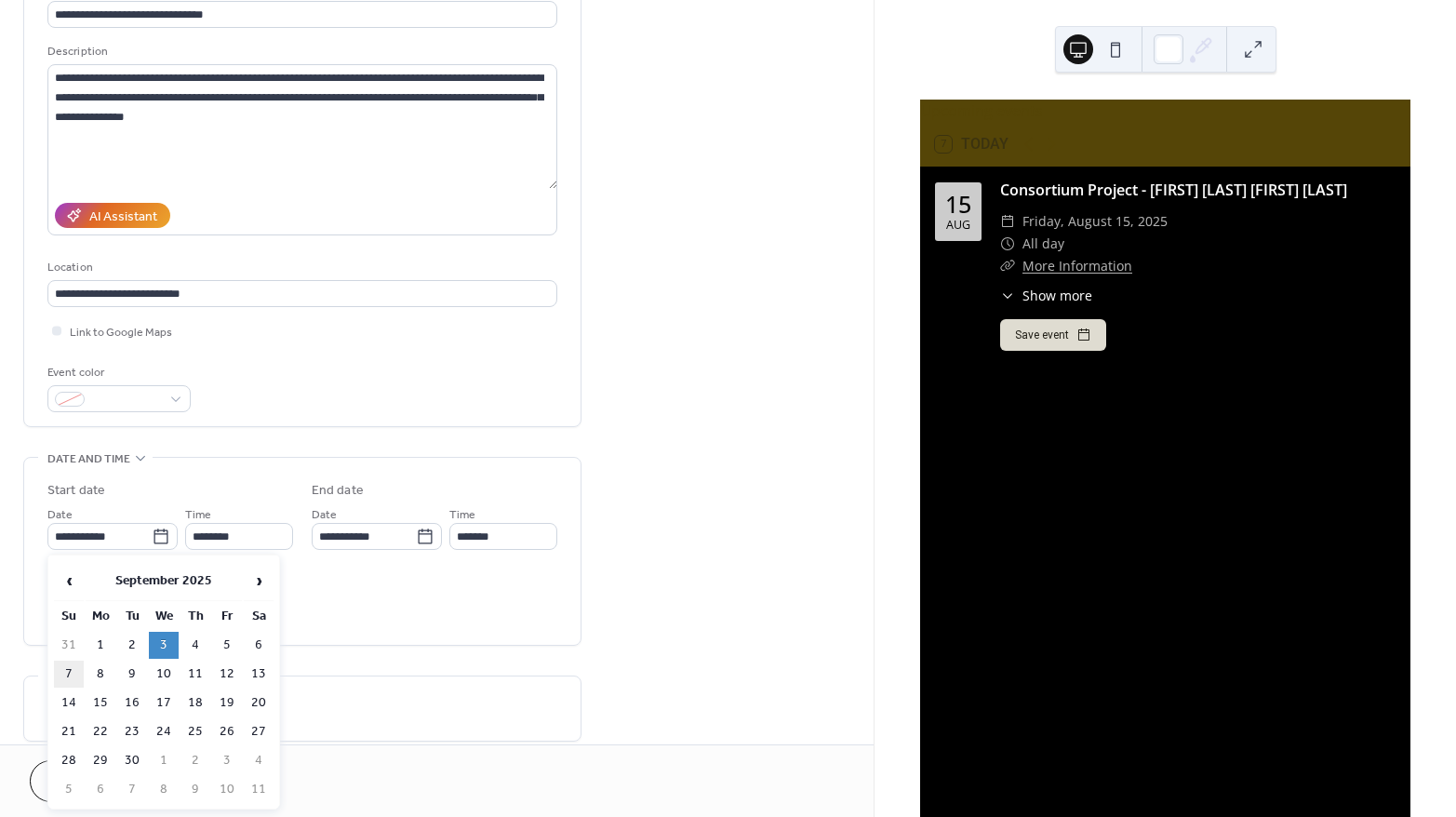 click on "7" at bounding box center [69, 674] 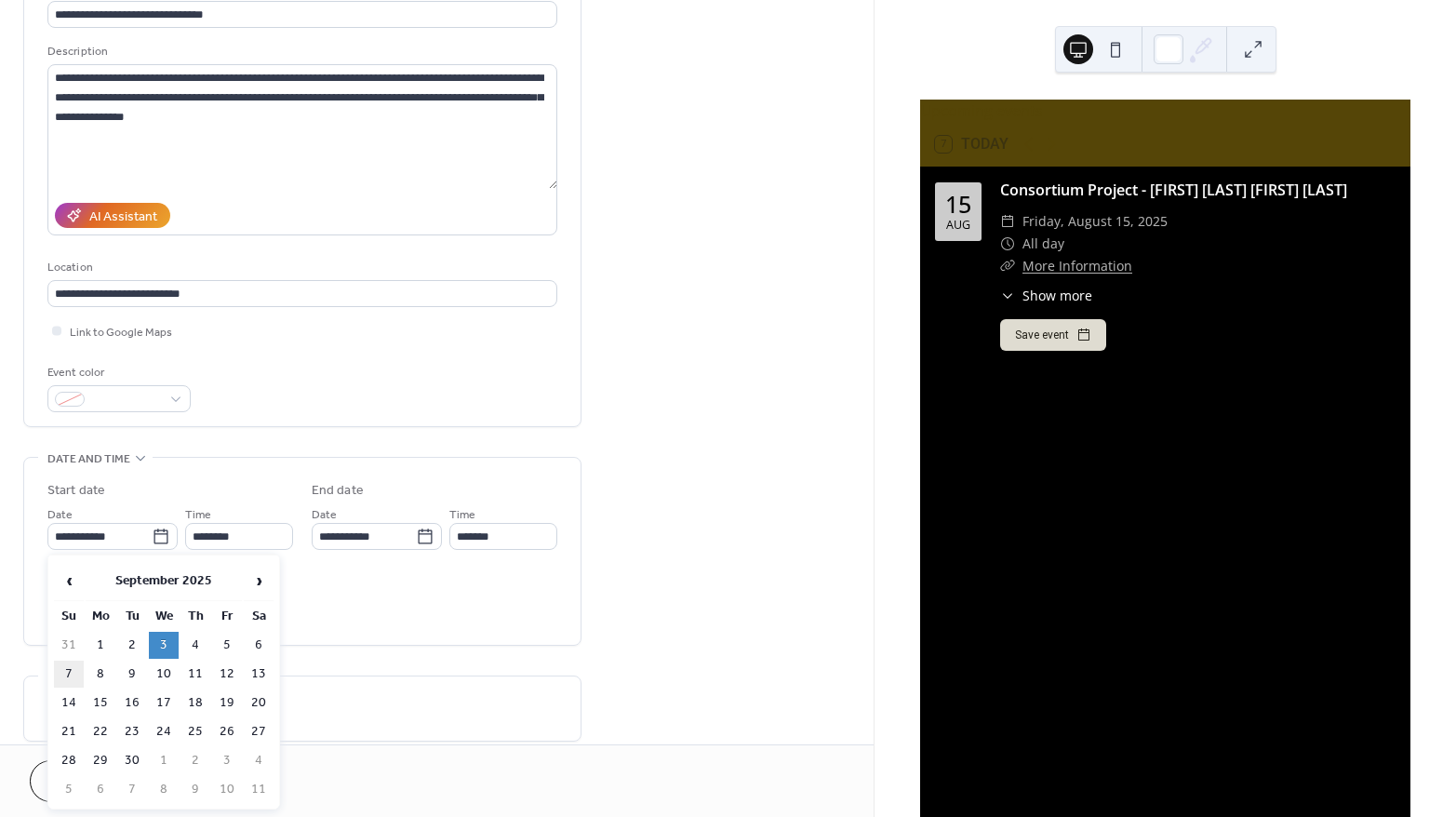 type on "**********" 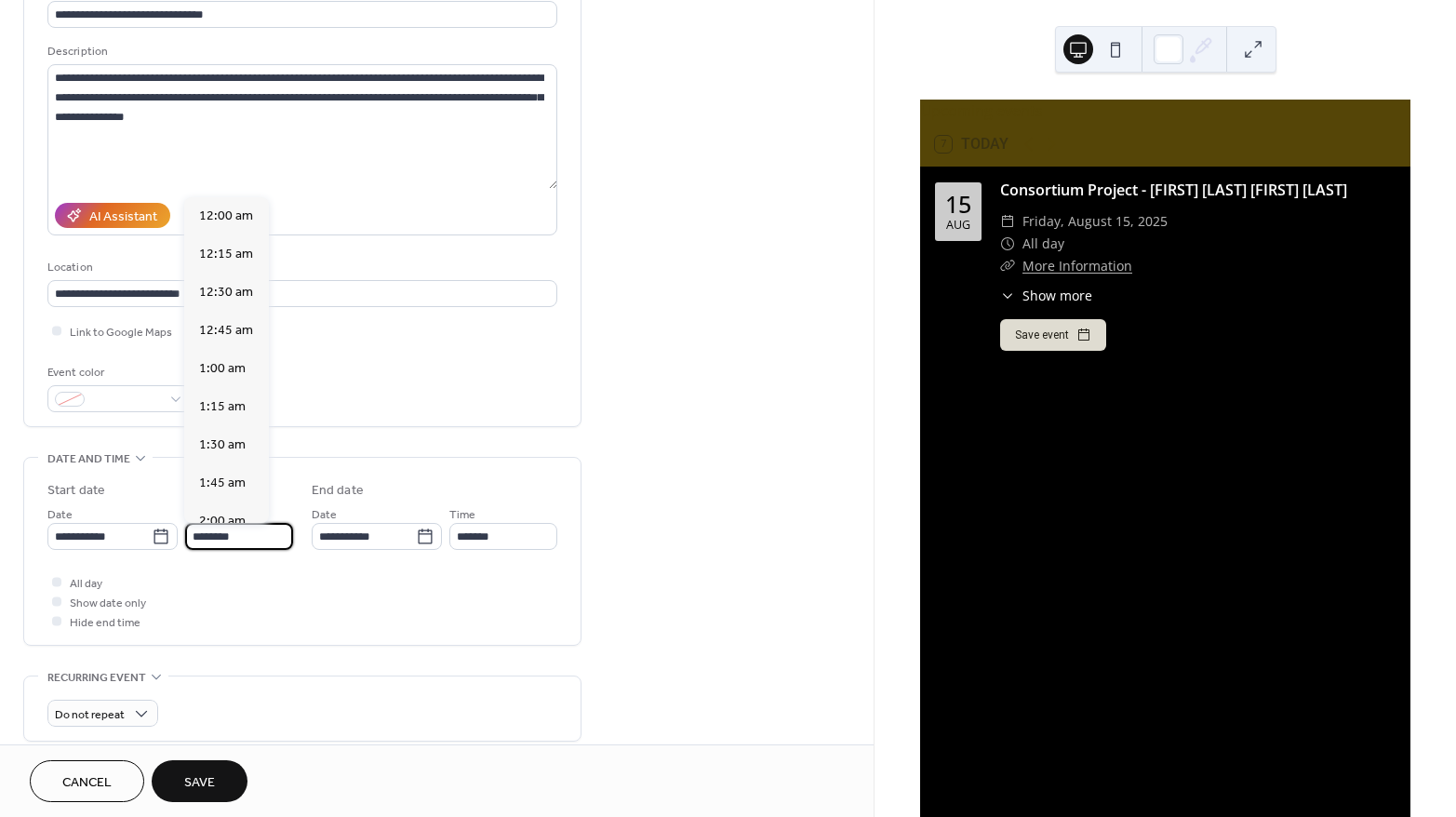 scroll, scrollTop: 1809, scrollLeft: 0, axis: vertical 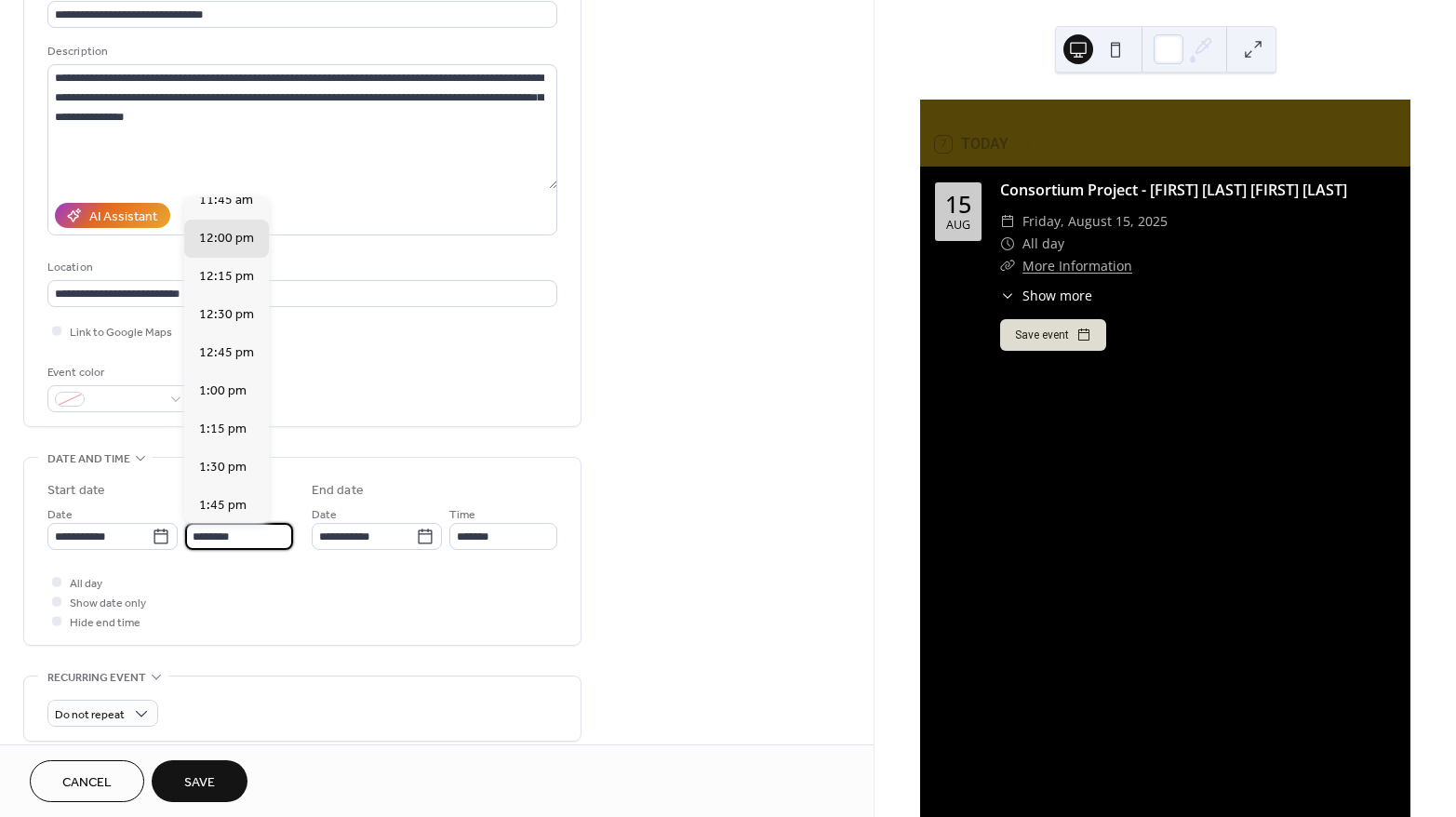 click on "********" at bounding box center [239, 536] 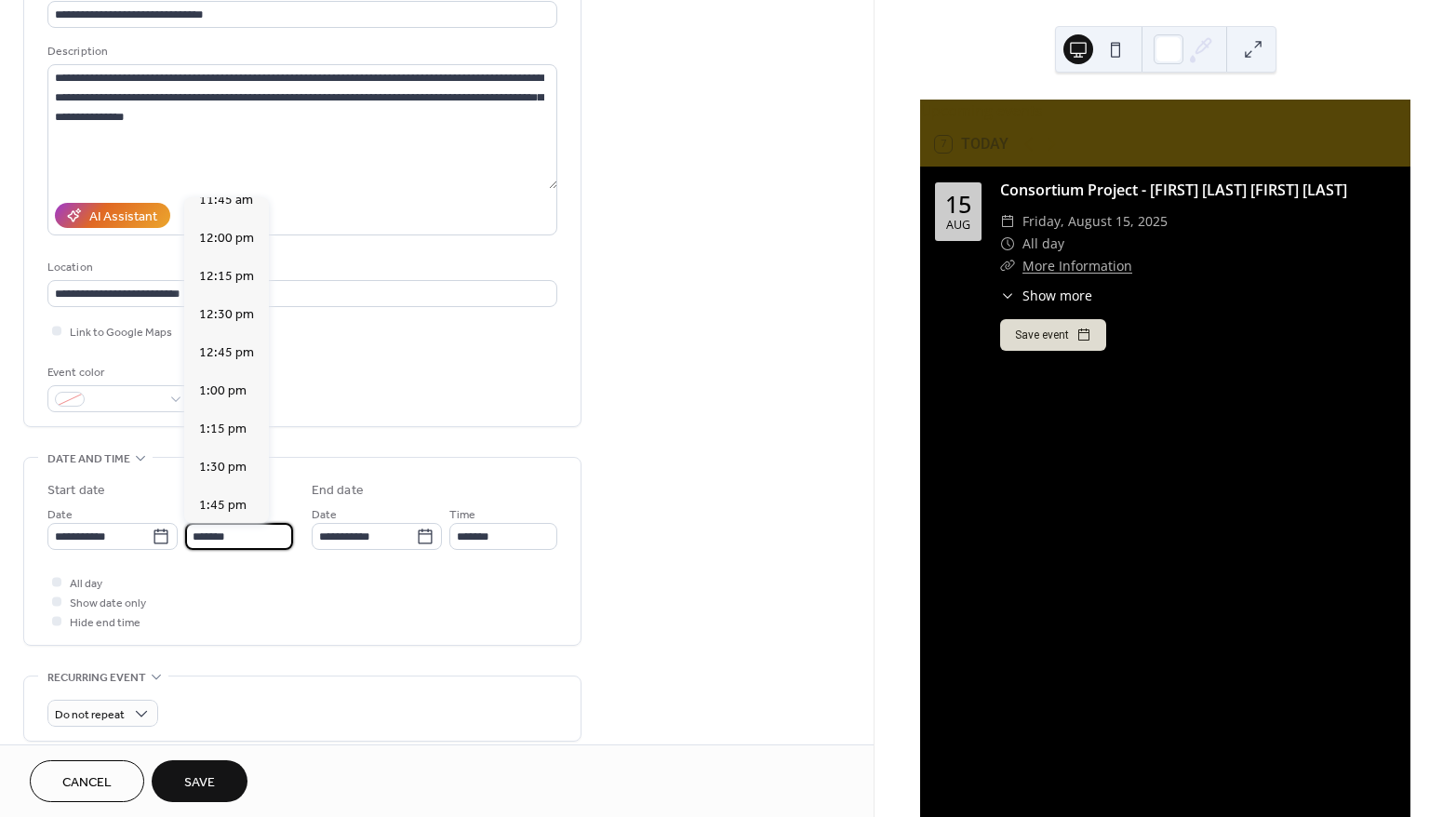 scroll, scrollTop: 2261, scrollLeft: 0, axis: vertical 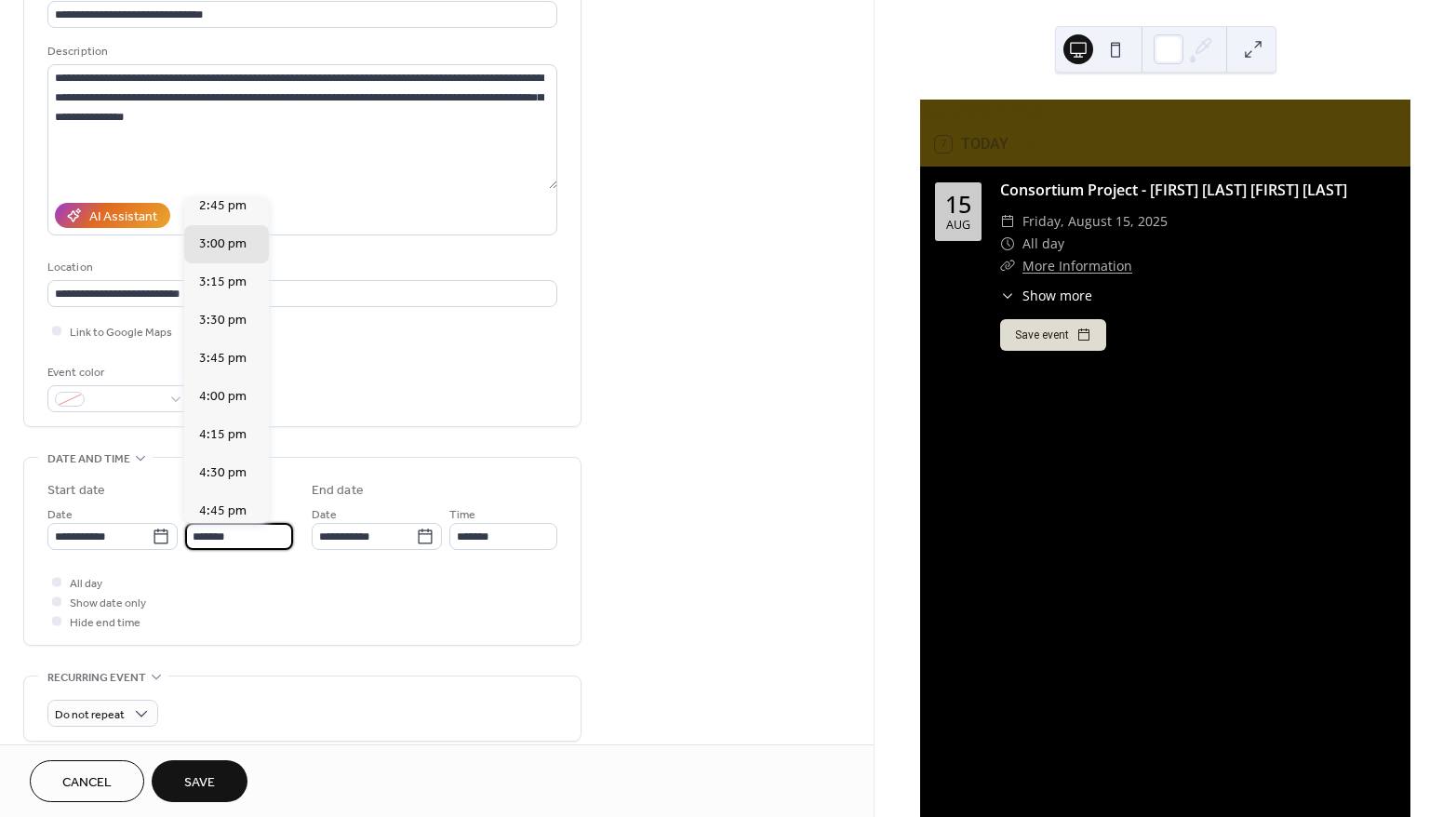 type on "*******" 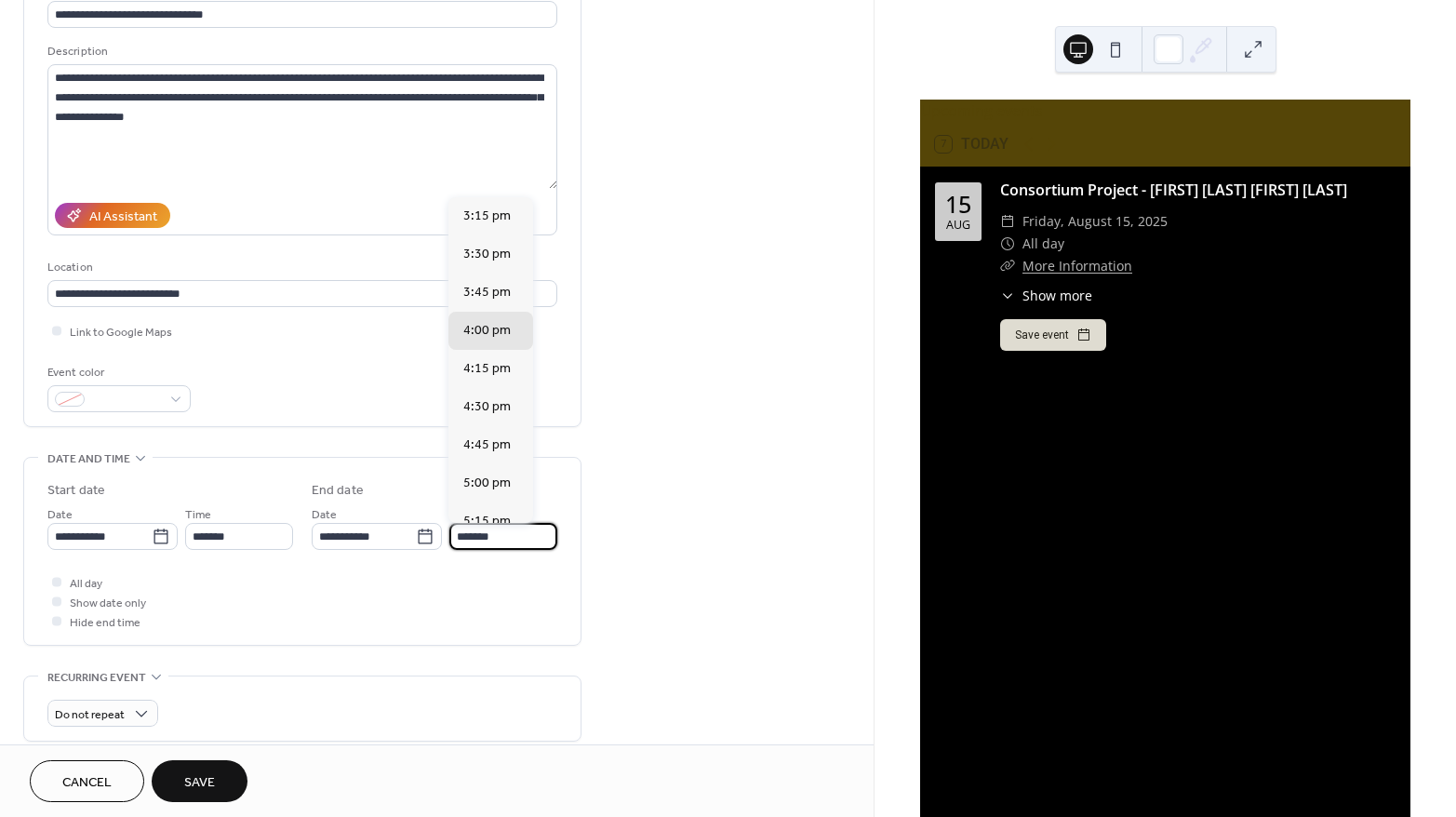 click on "*******" at bounding box center [503, 536] 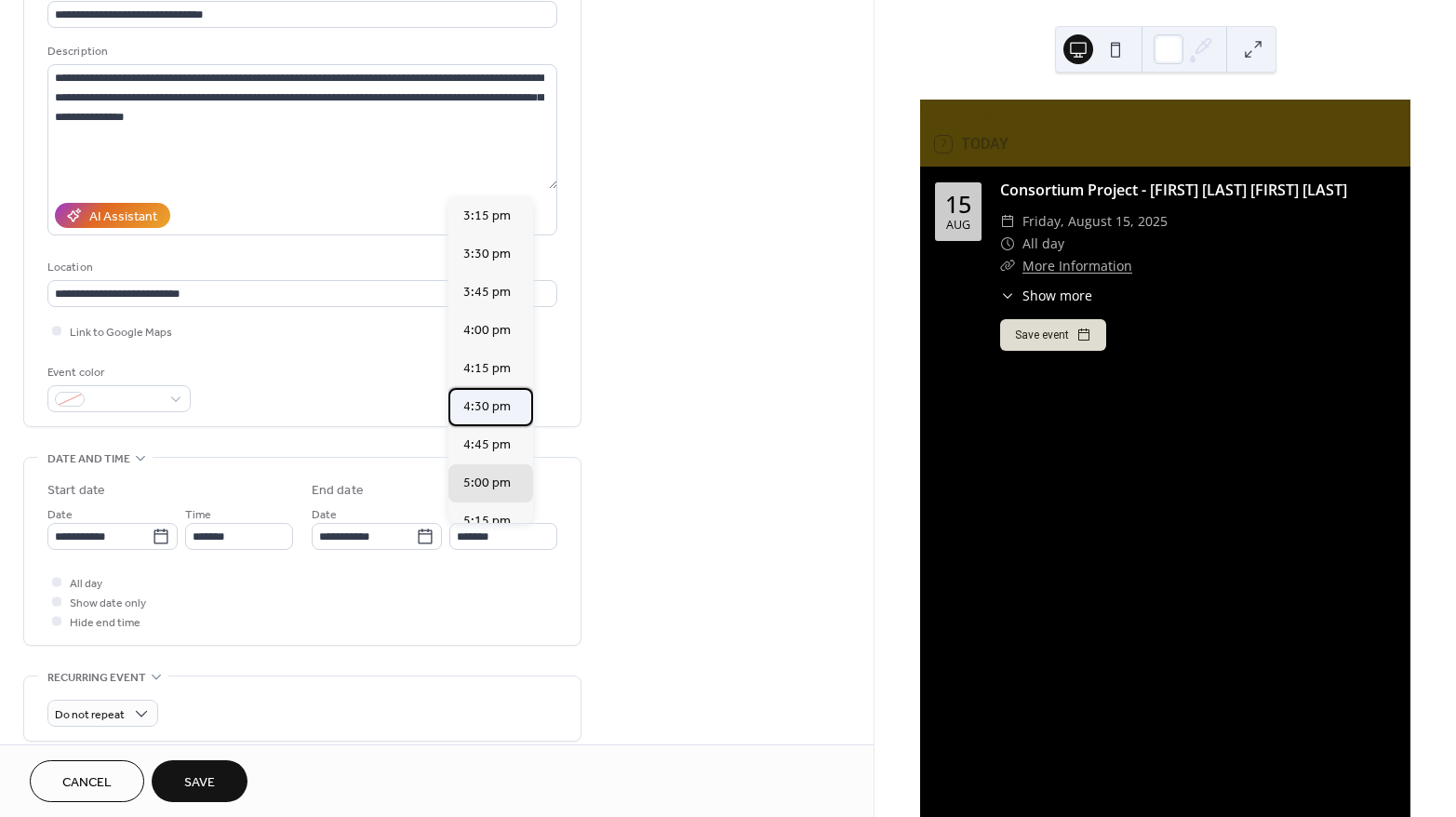 click on "4:30 pm" at bounding box center [487, 407] 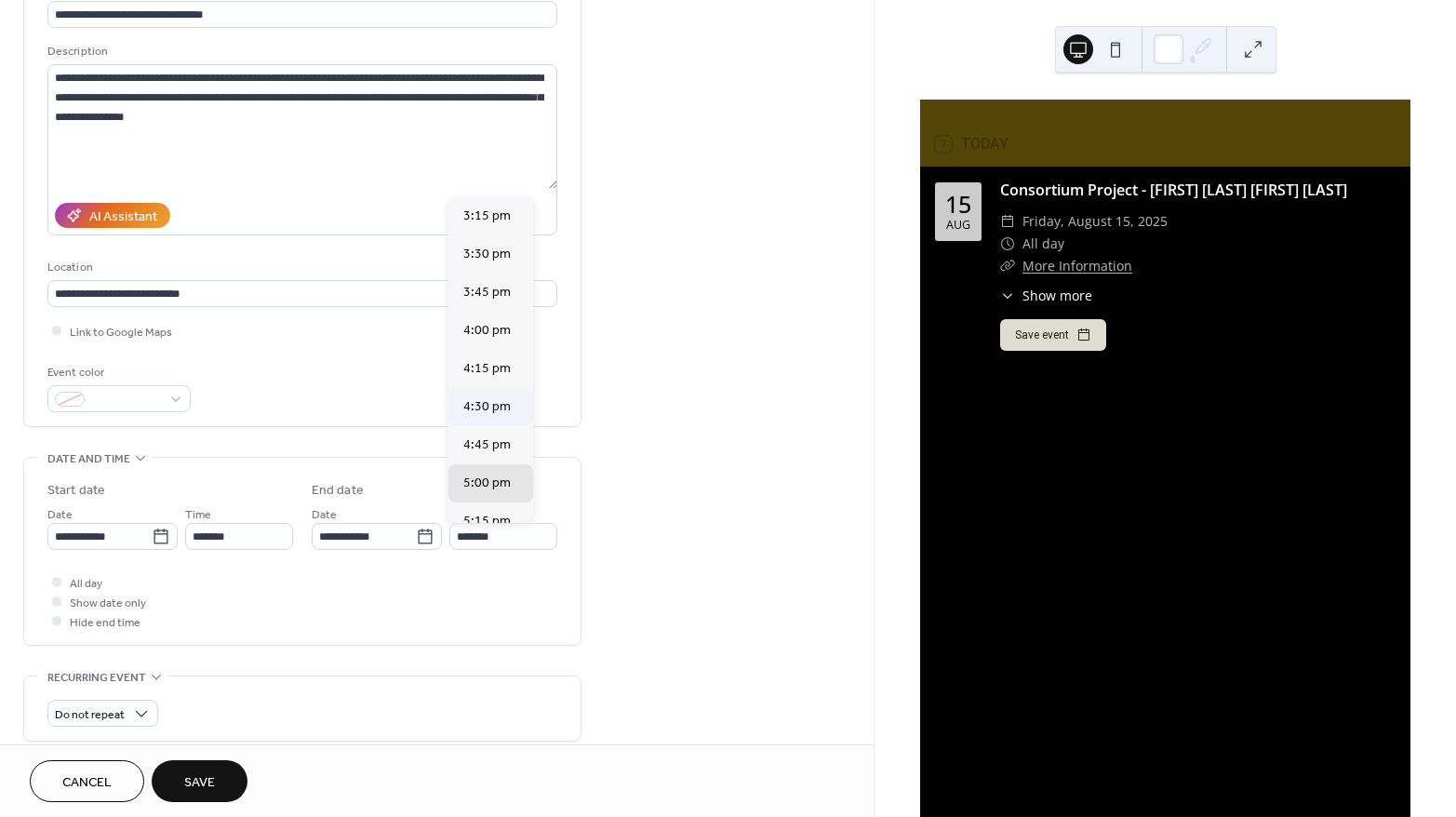 type on "*******" 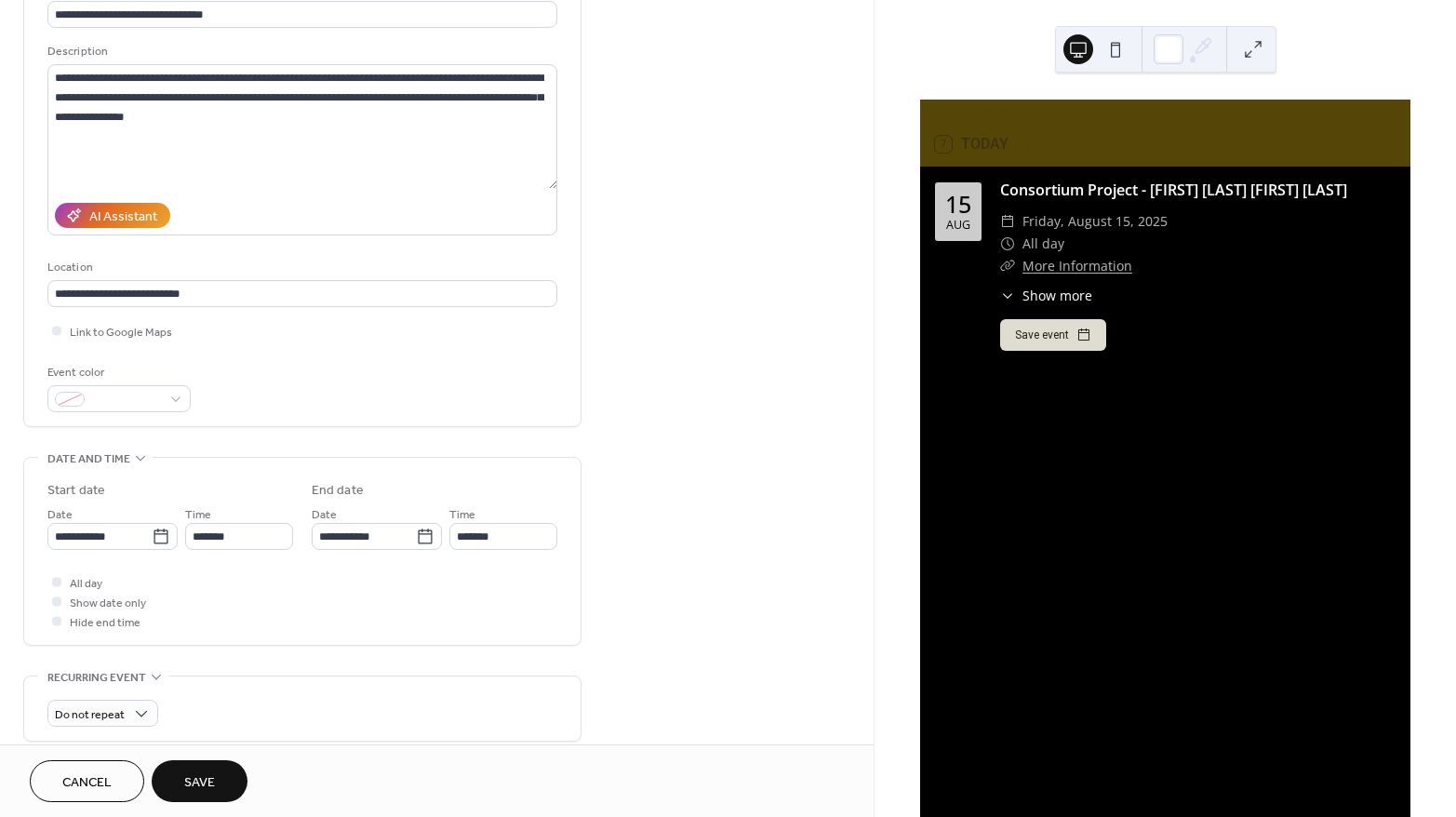 click on "**********" at bounding box center [302, 551] 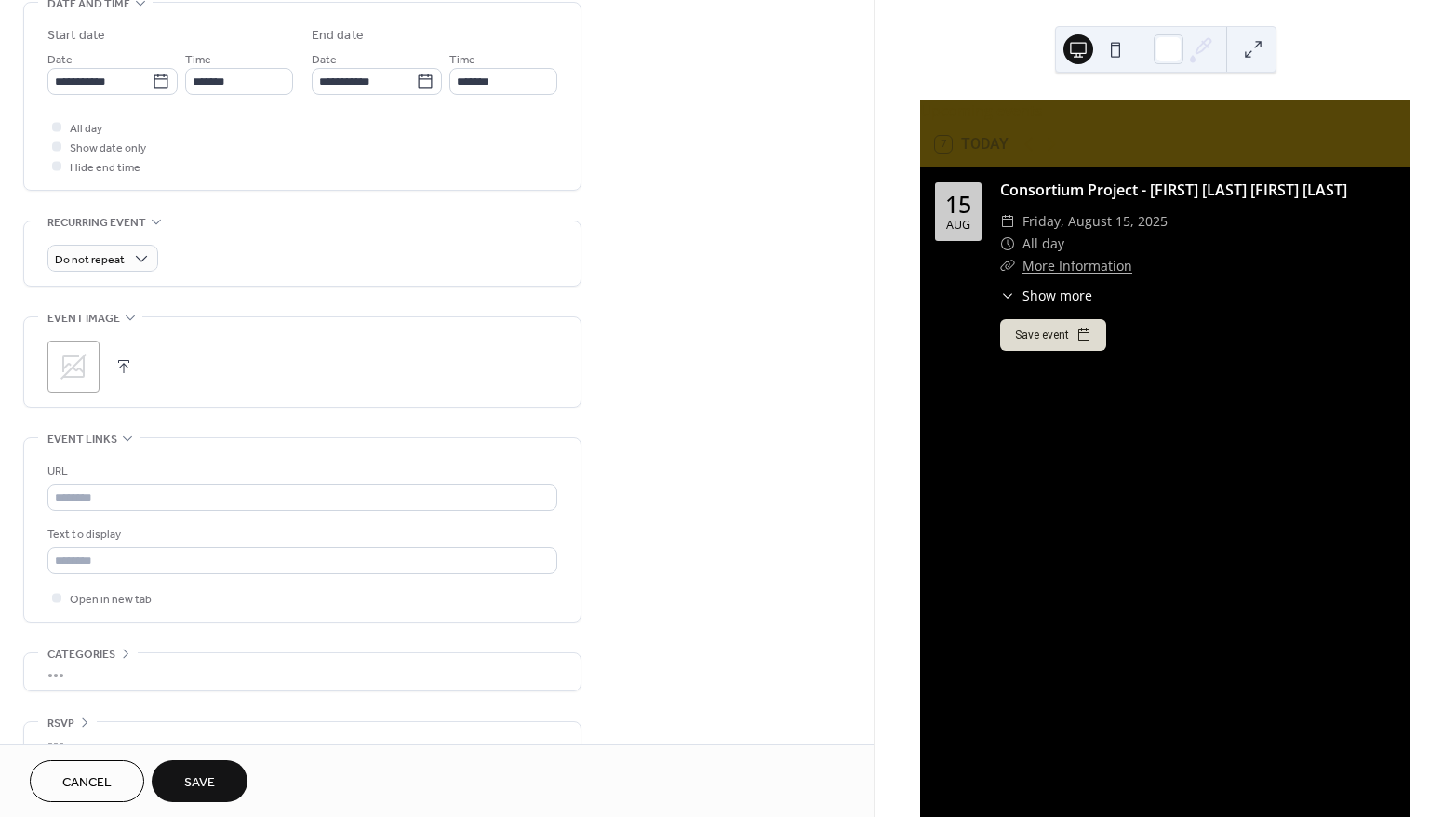 scroll, scrollTop: 592, scrollLeft: 0, axis: vertical 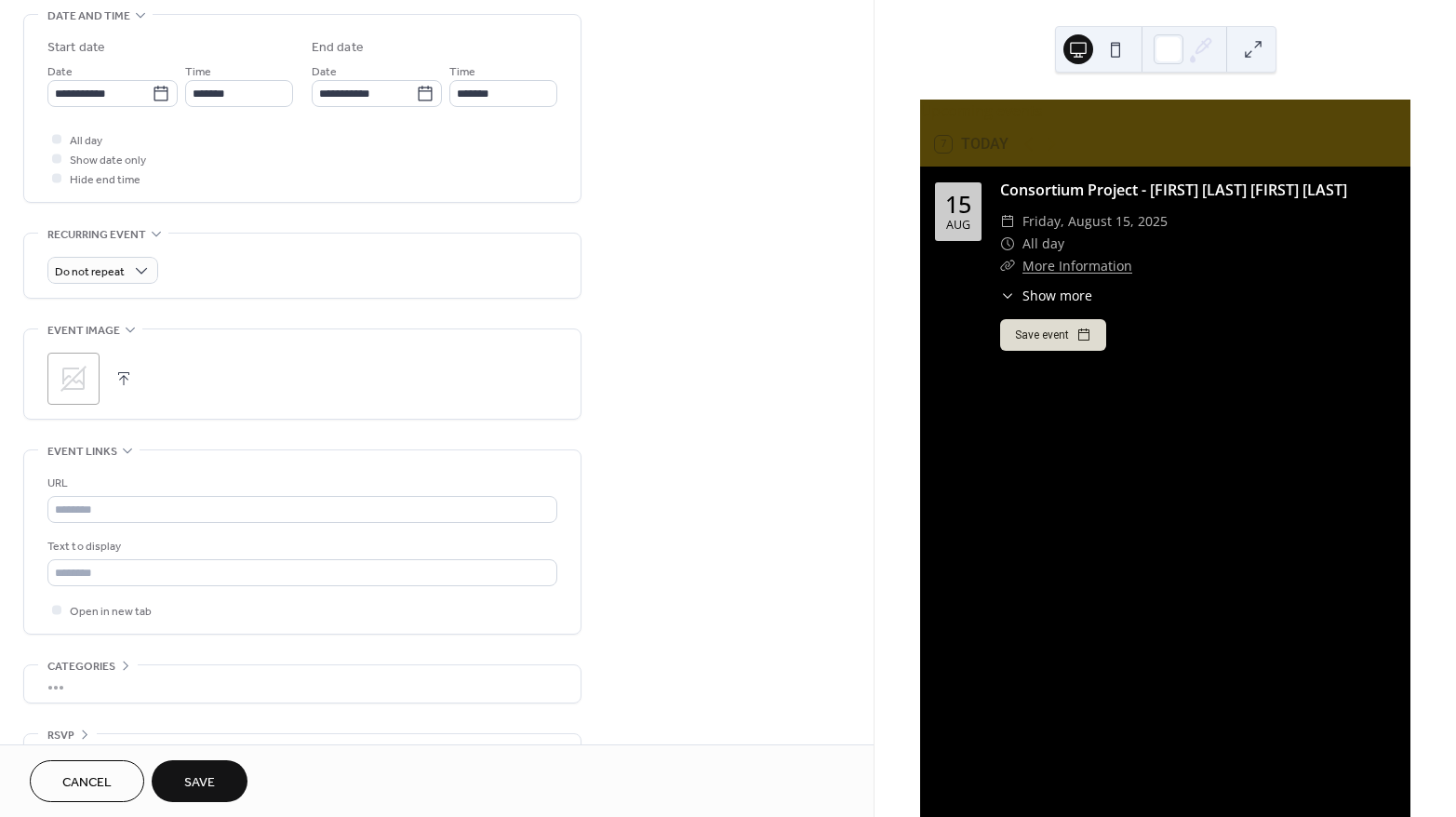 click 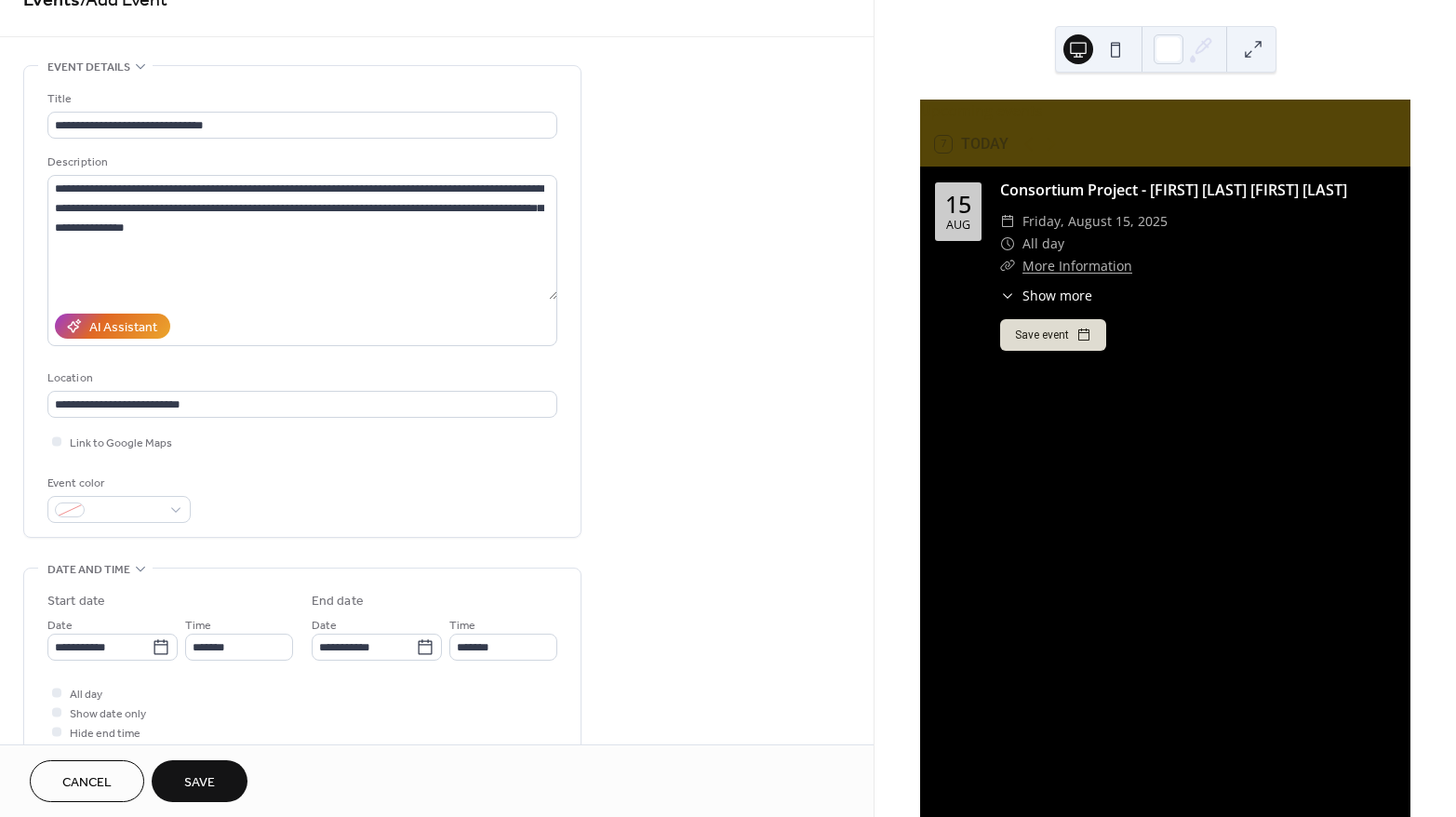 scroll, scrollTop: 0, scrollLeft: 0, axis: both 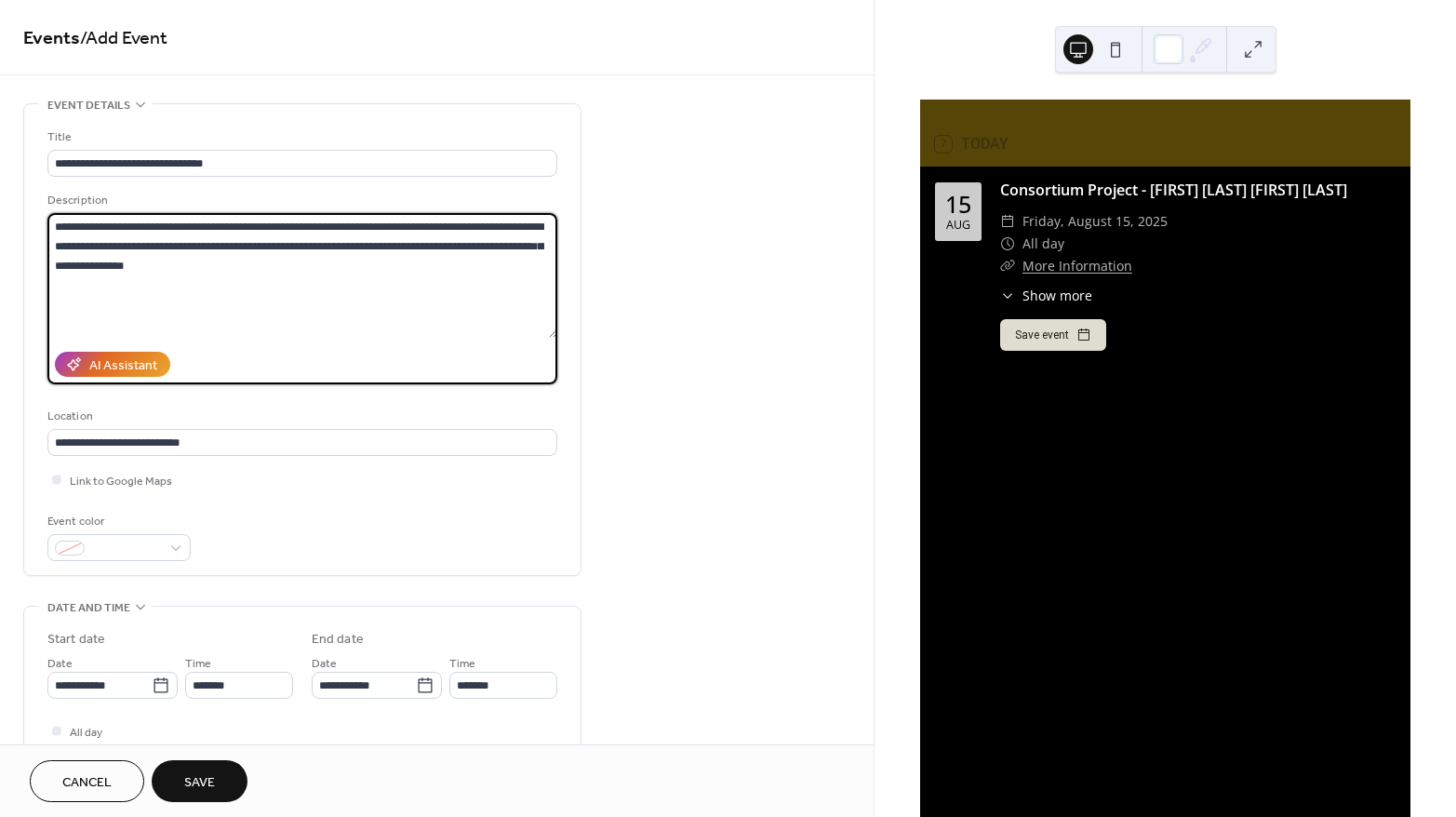 click on "**********" at bounding box center (302, 275) 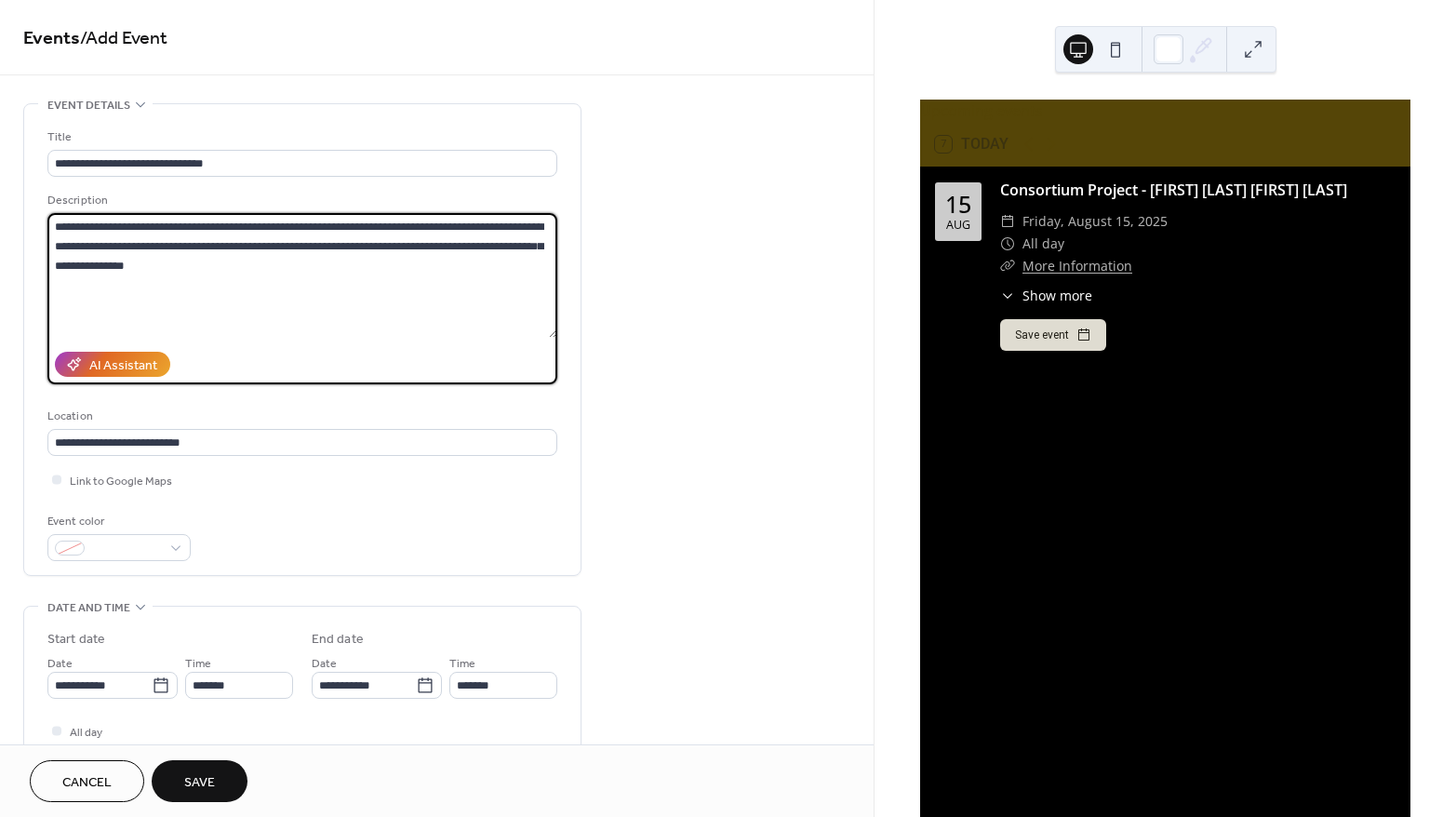 click on "**********" at bounding box center (302, 275) 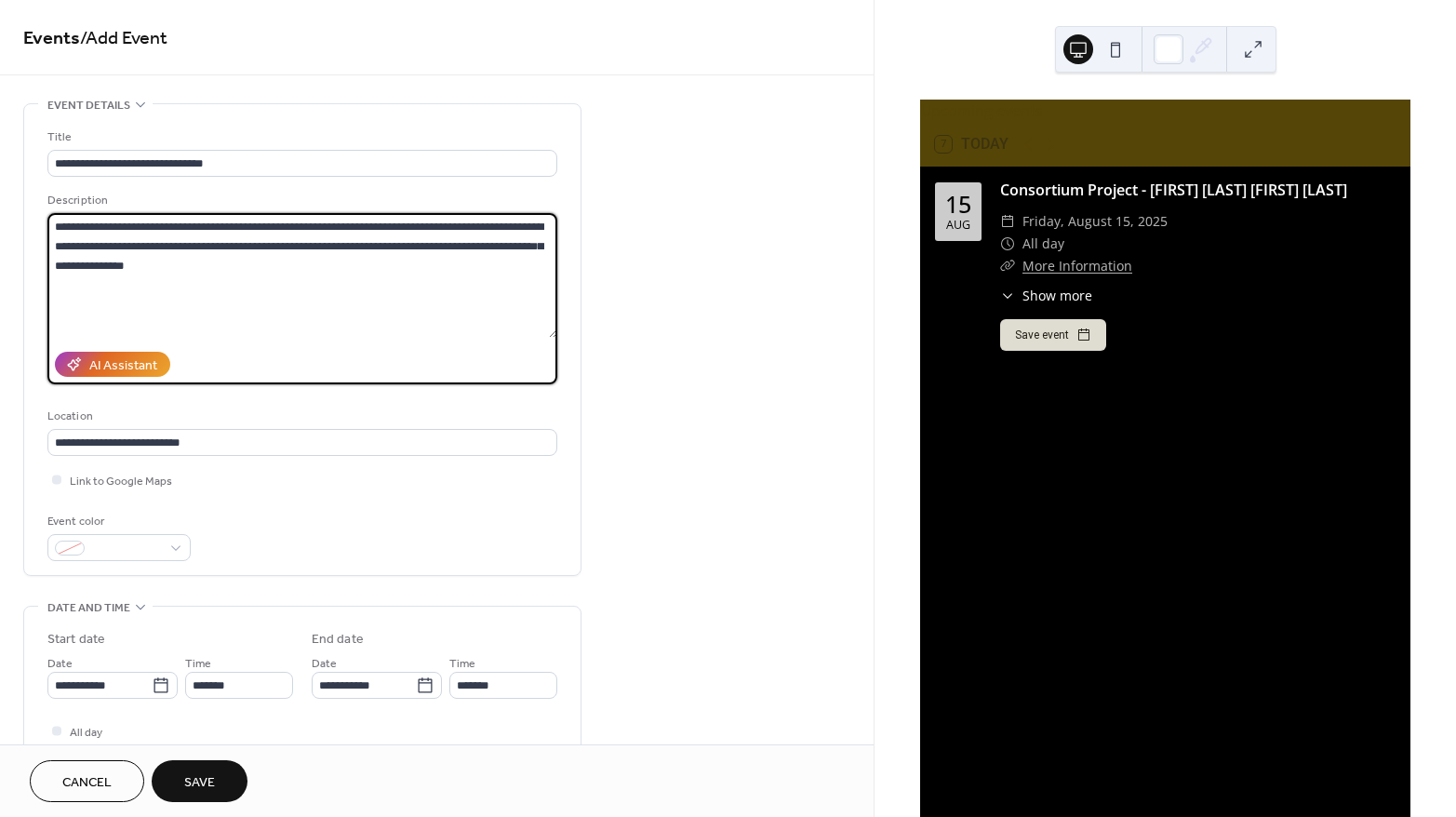 click on "**********" at bounding box center (302, 275) 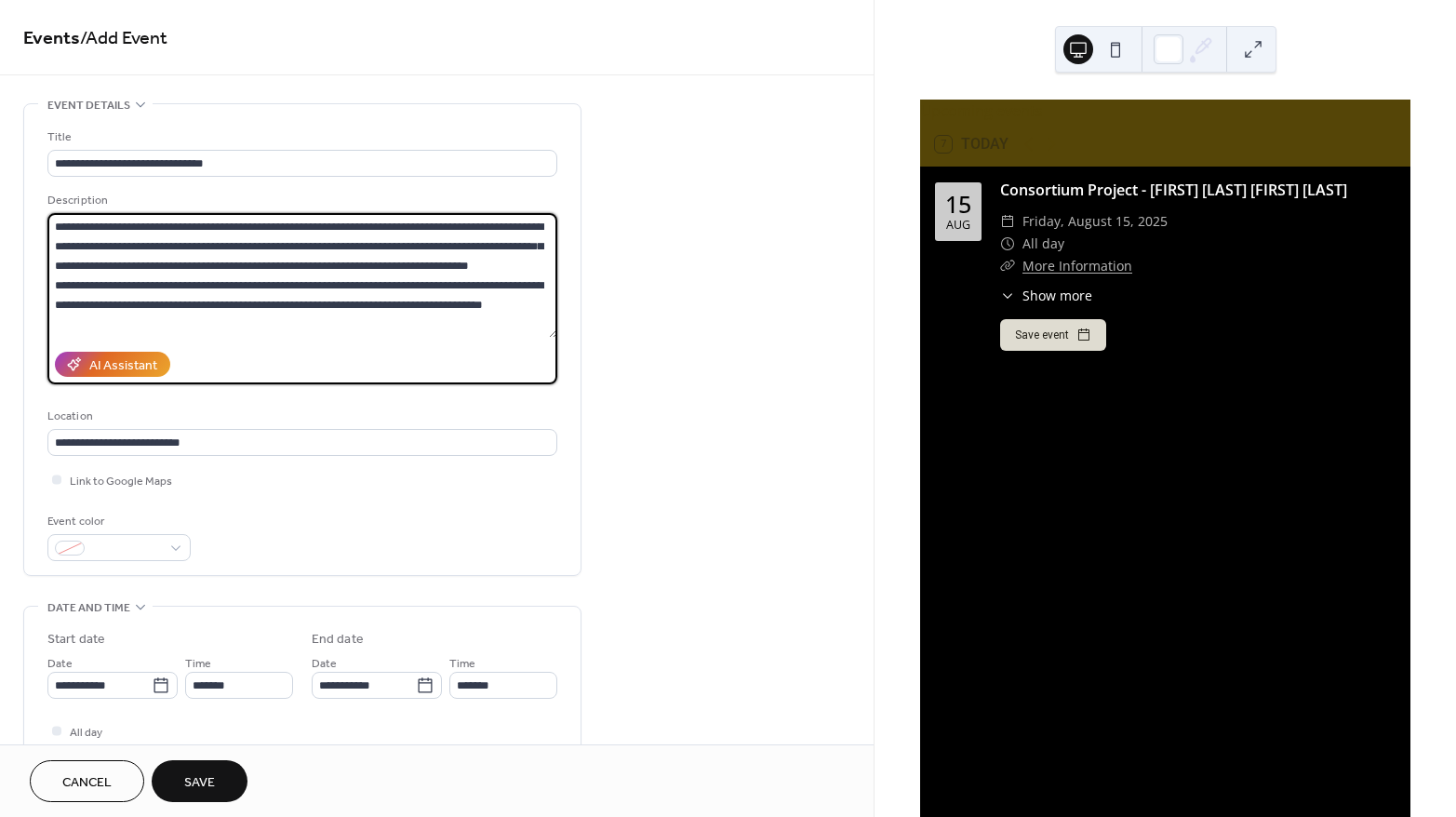 scroll, scrollTop: 20, scrollLeft: 0, axis: vertical 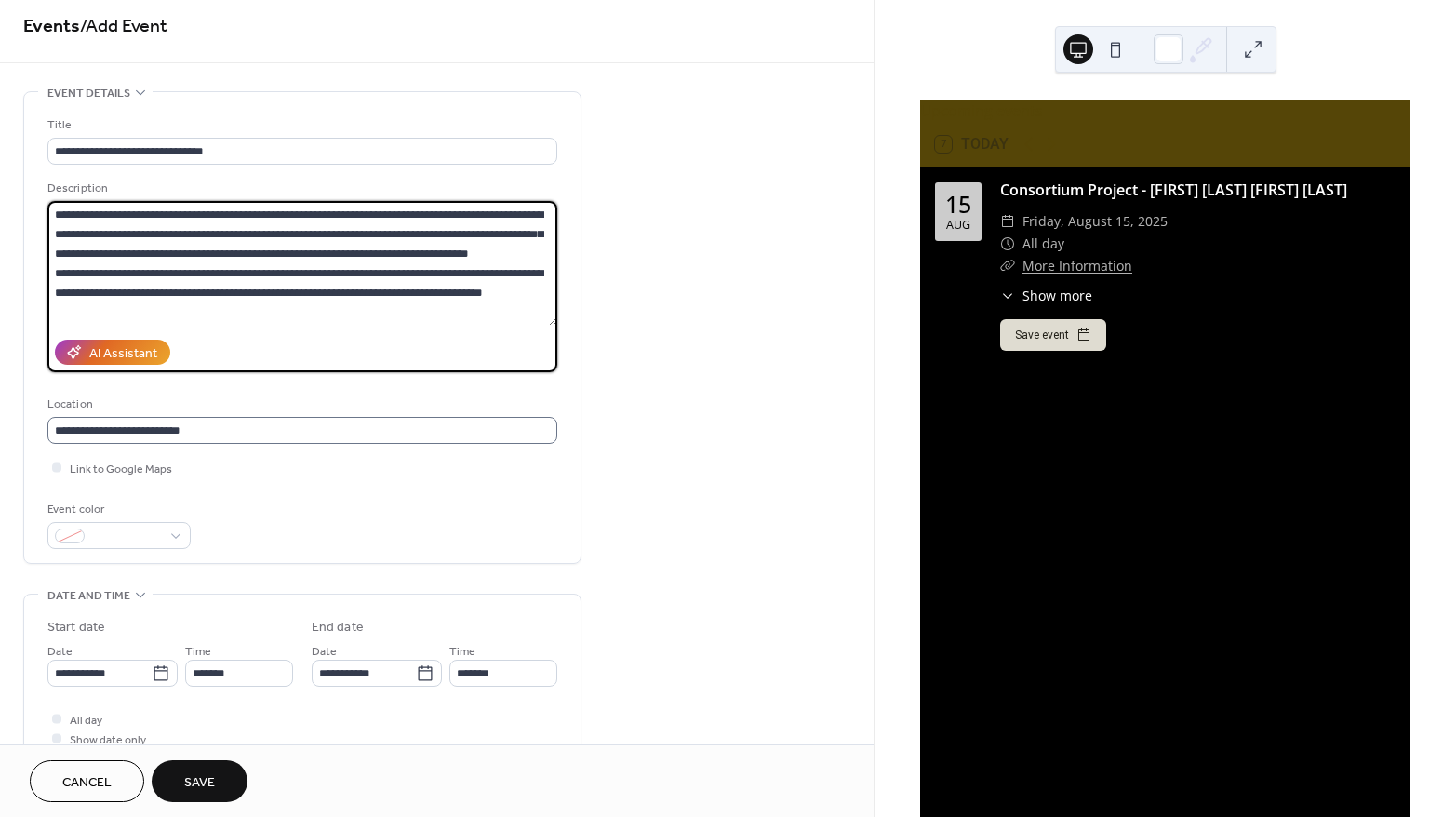 type on "**********" 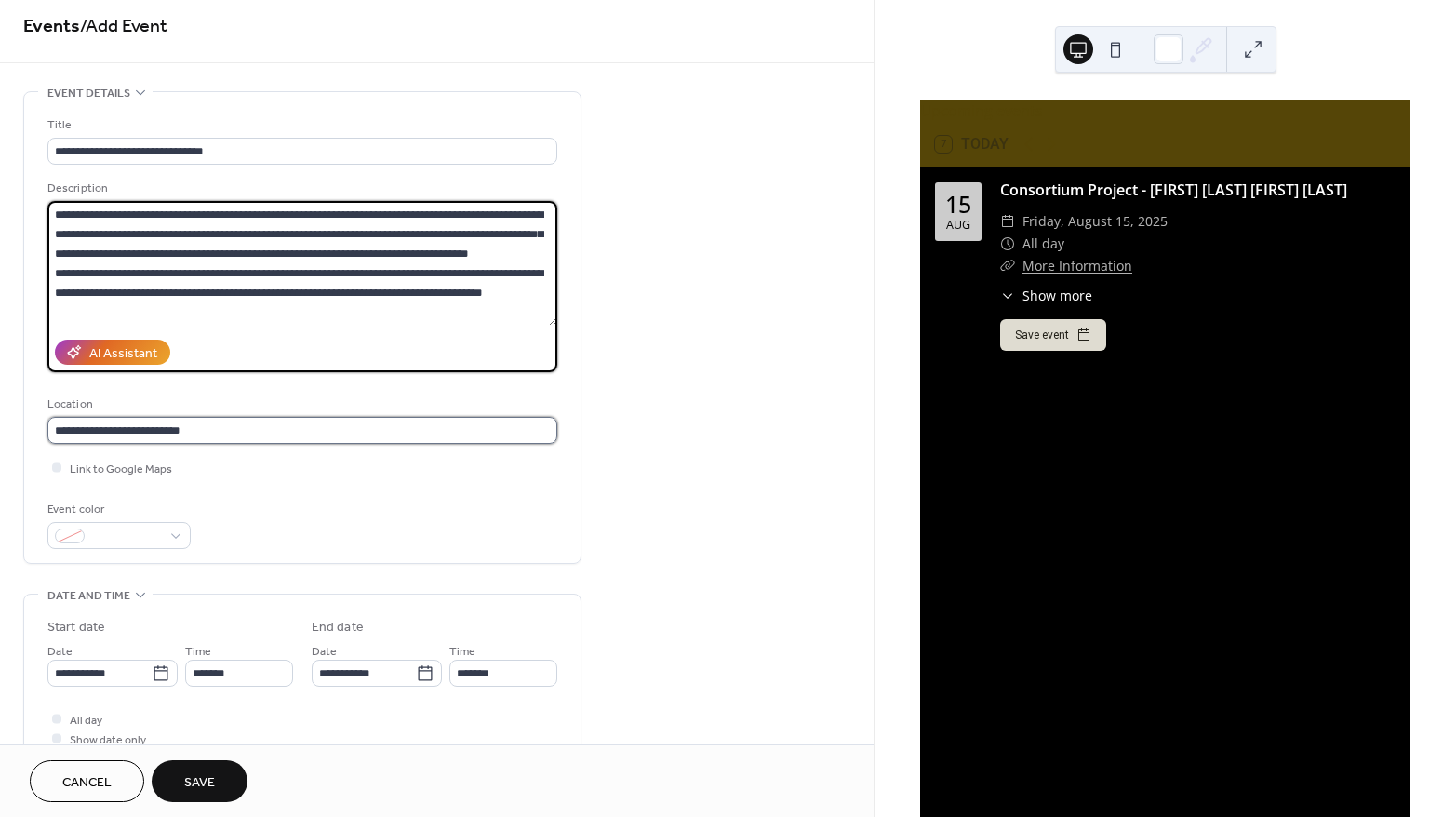 click on "**********" at bounding box center (302, 430) 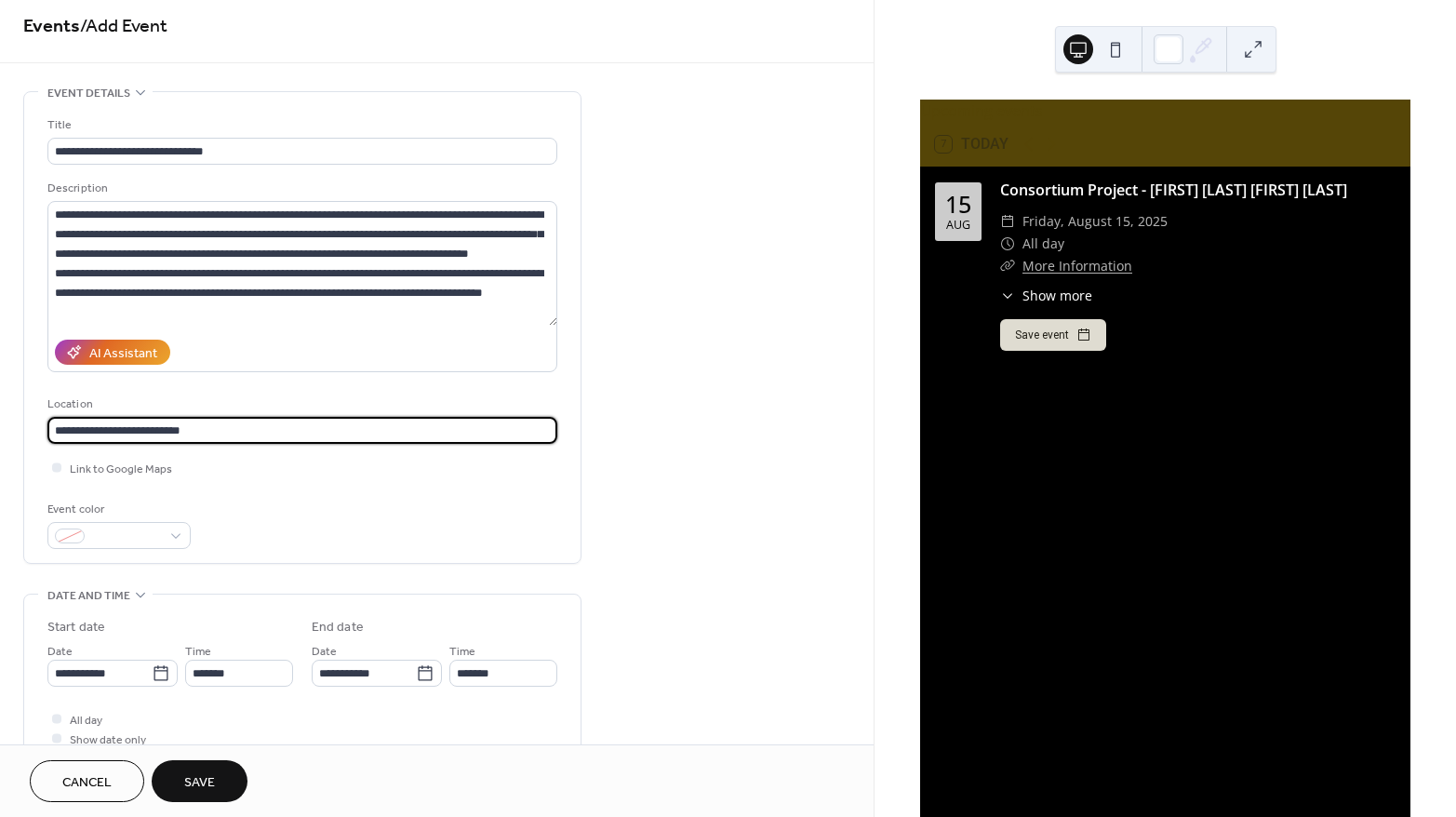 click on "**********" at bounding box center [302, 430] 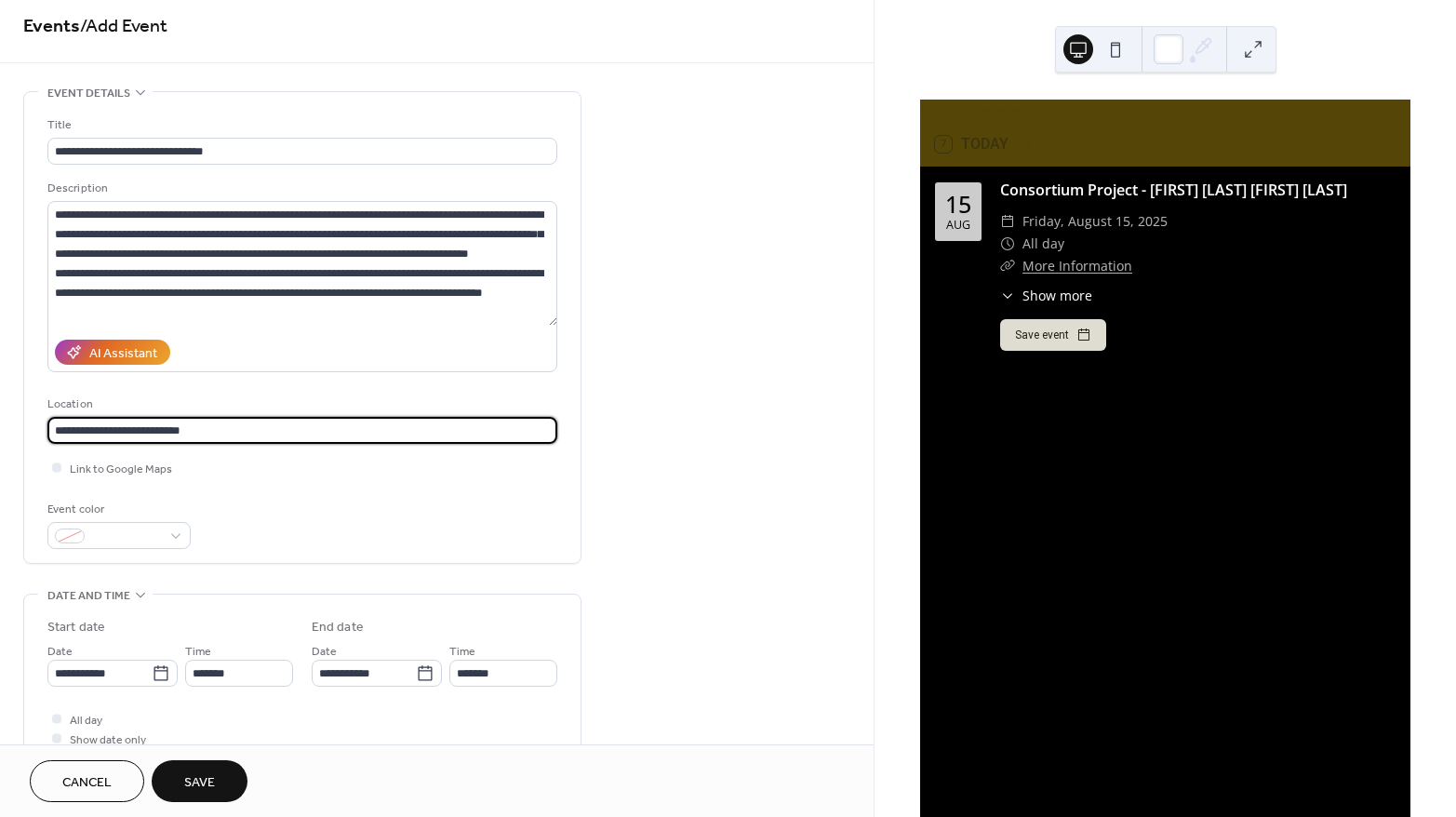 click on "**********" at bounding box center (302, 430) 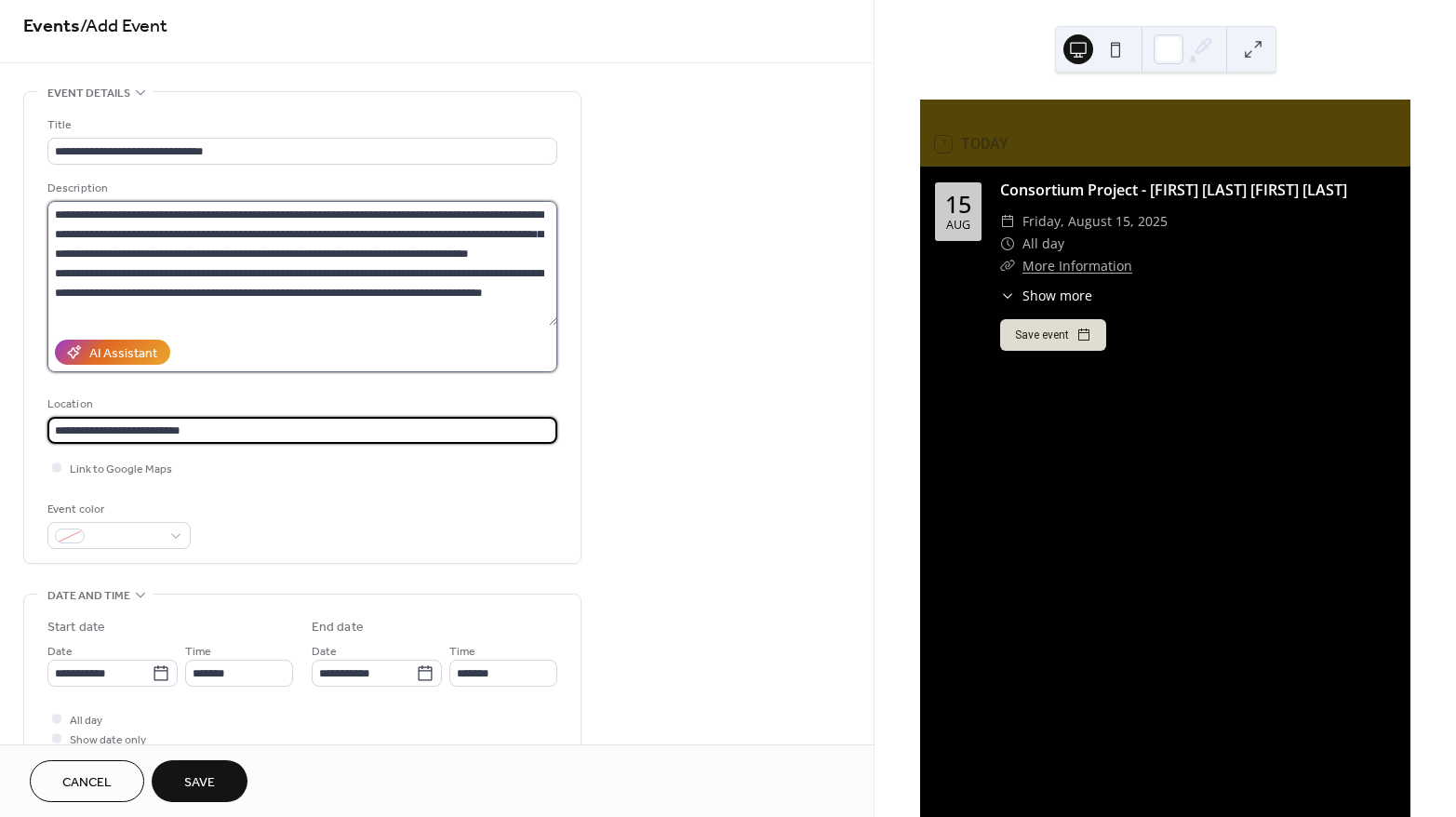 type 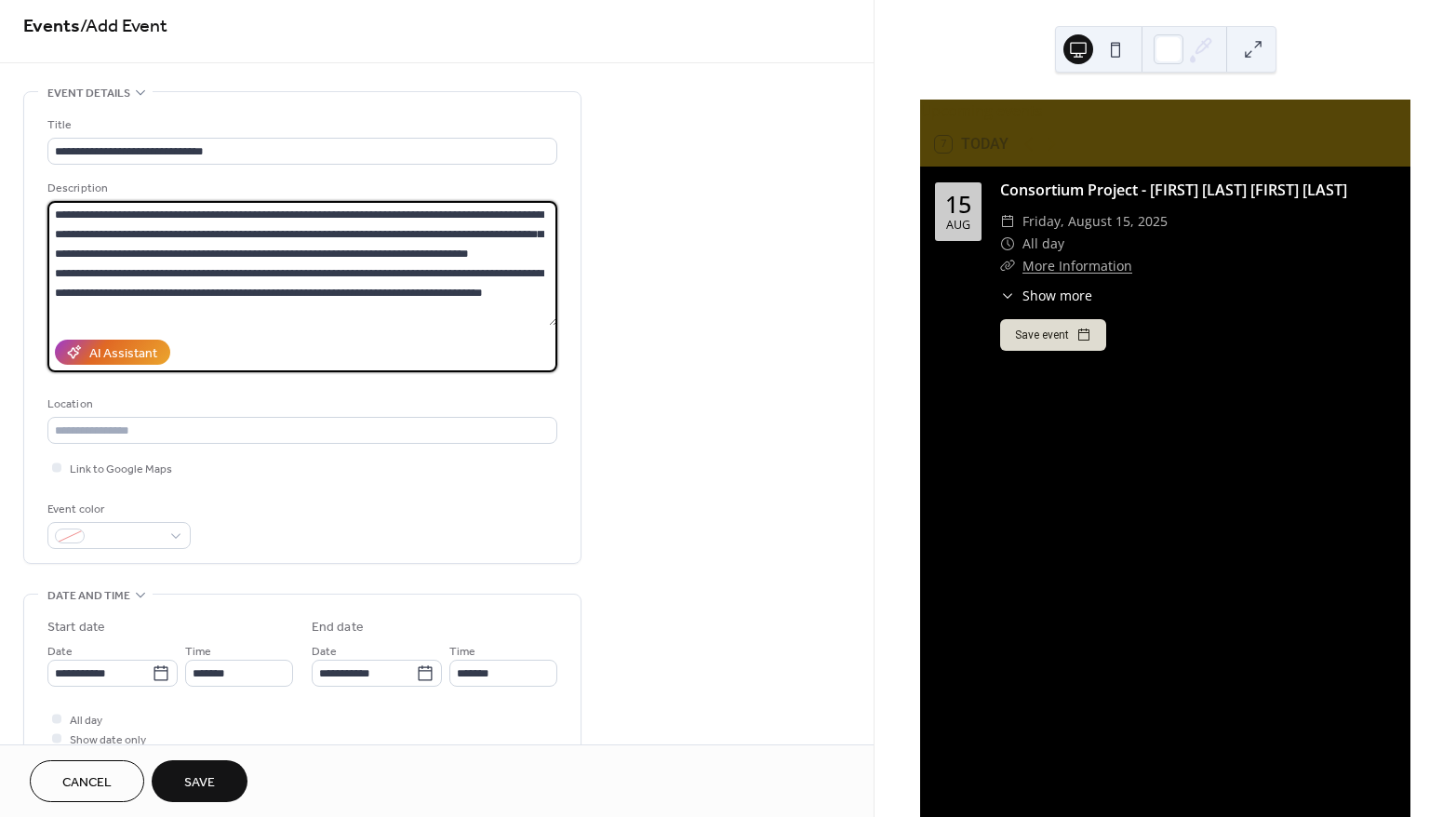 click on "**********" at bounding box center [302, 263] 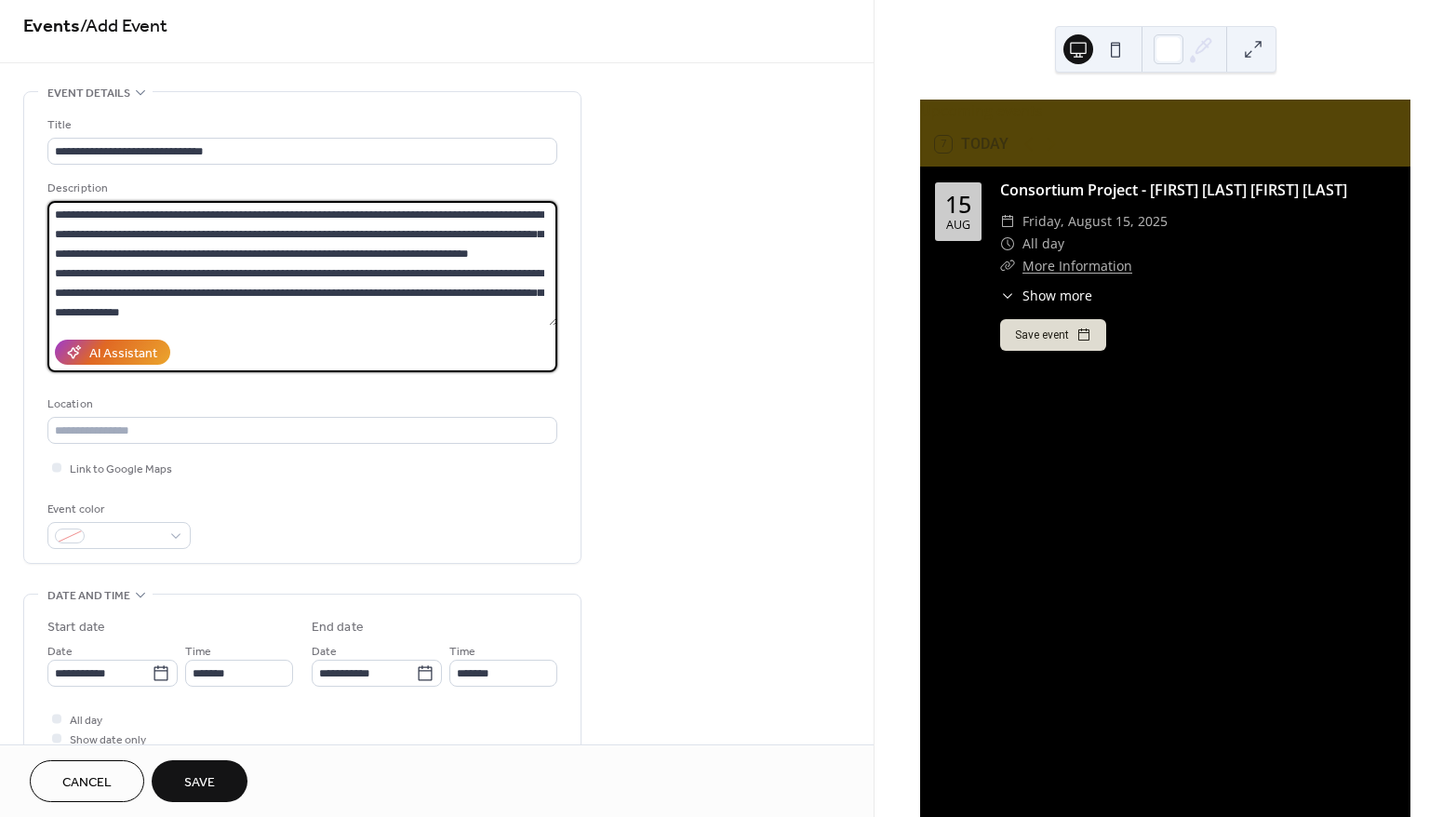 click on "**********" at bounding box center (302, 263) 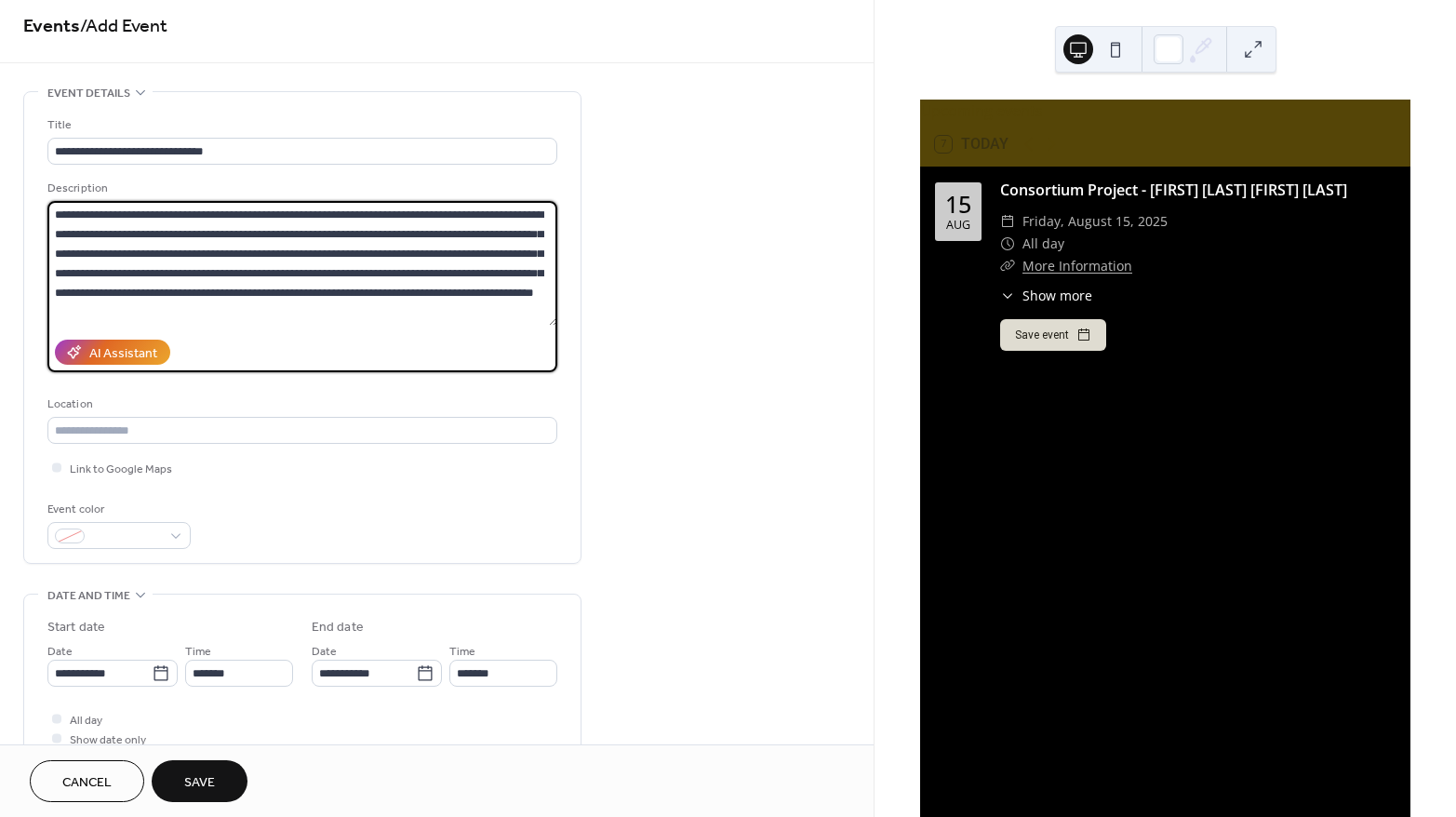 scroll, scrollTop: 0, scrollLeft: 0, axis: both 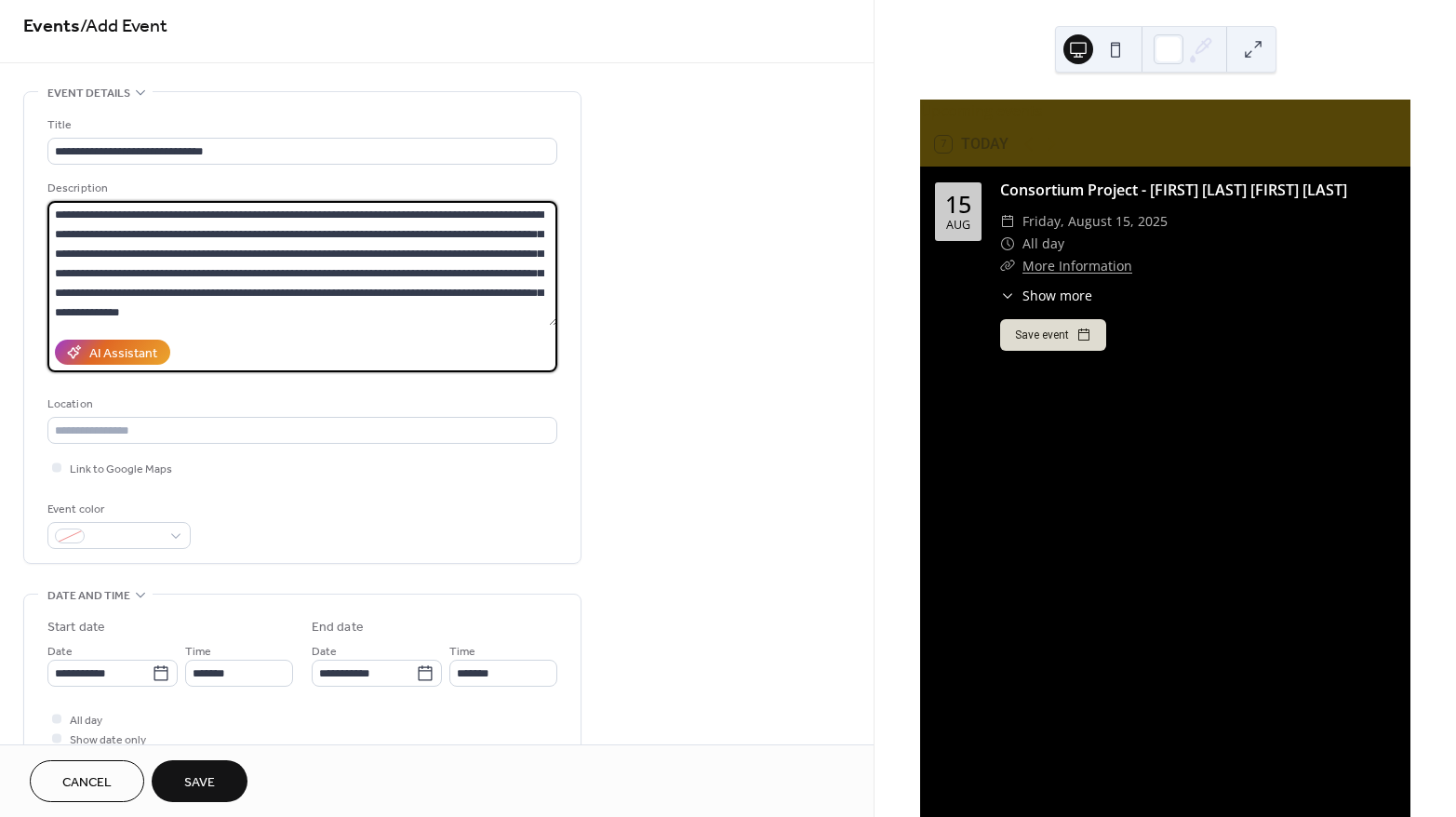 click on "**********" at bounding box center [302, 263] 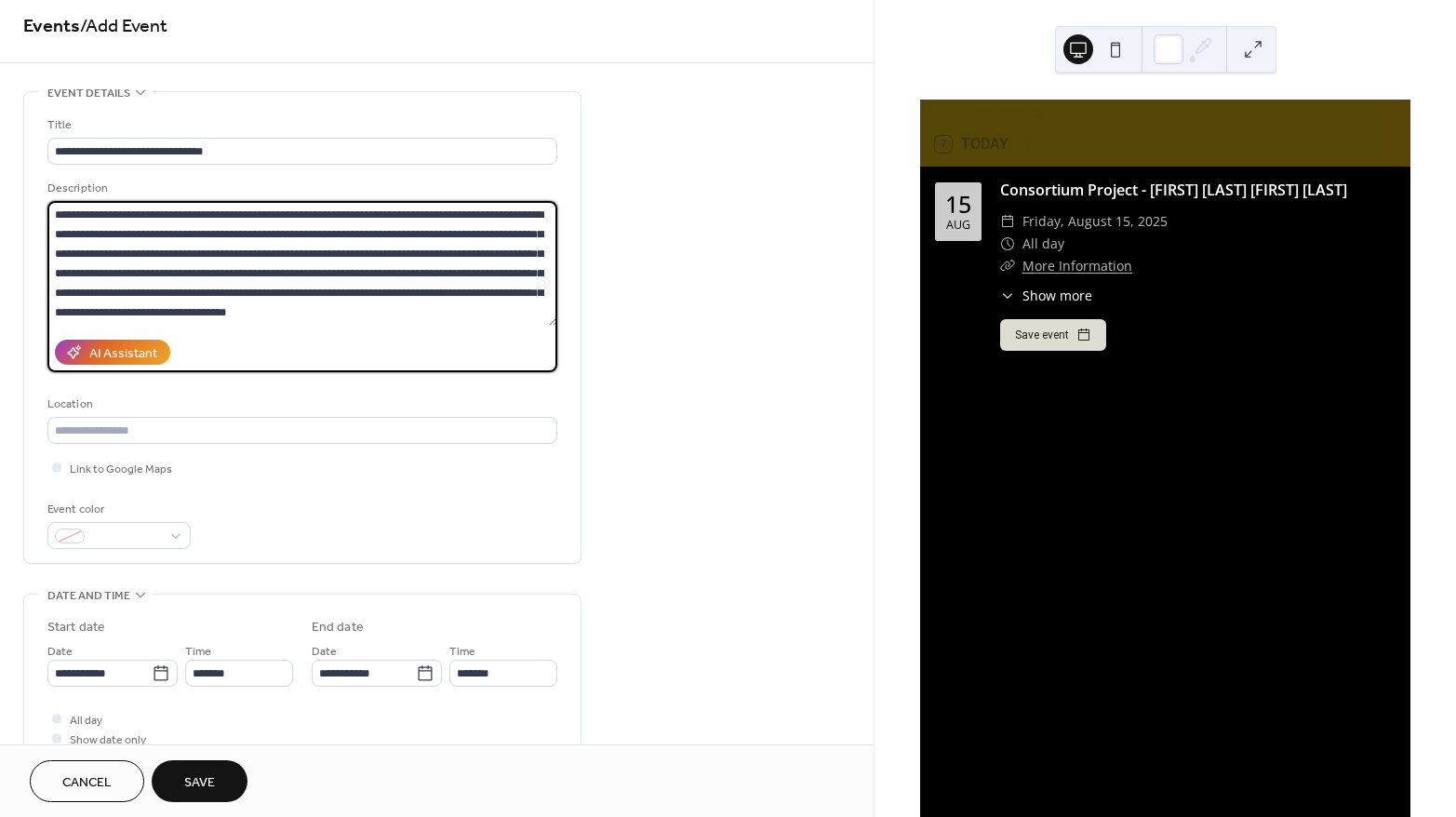 click on "**********" at bounding box center [302, 263] 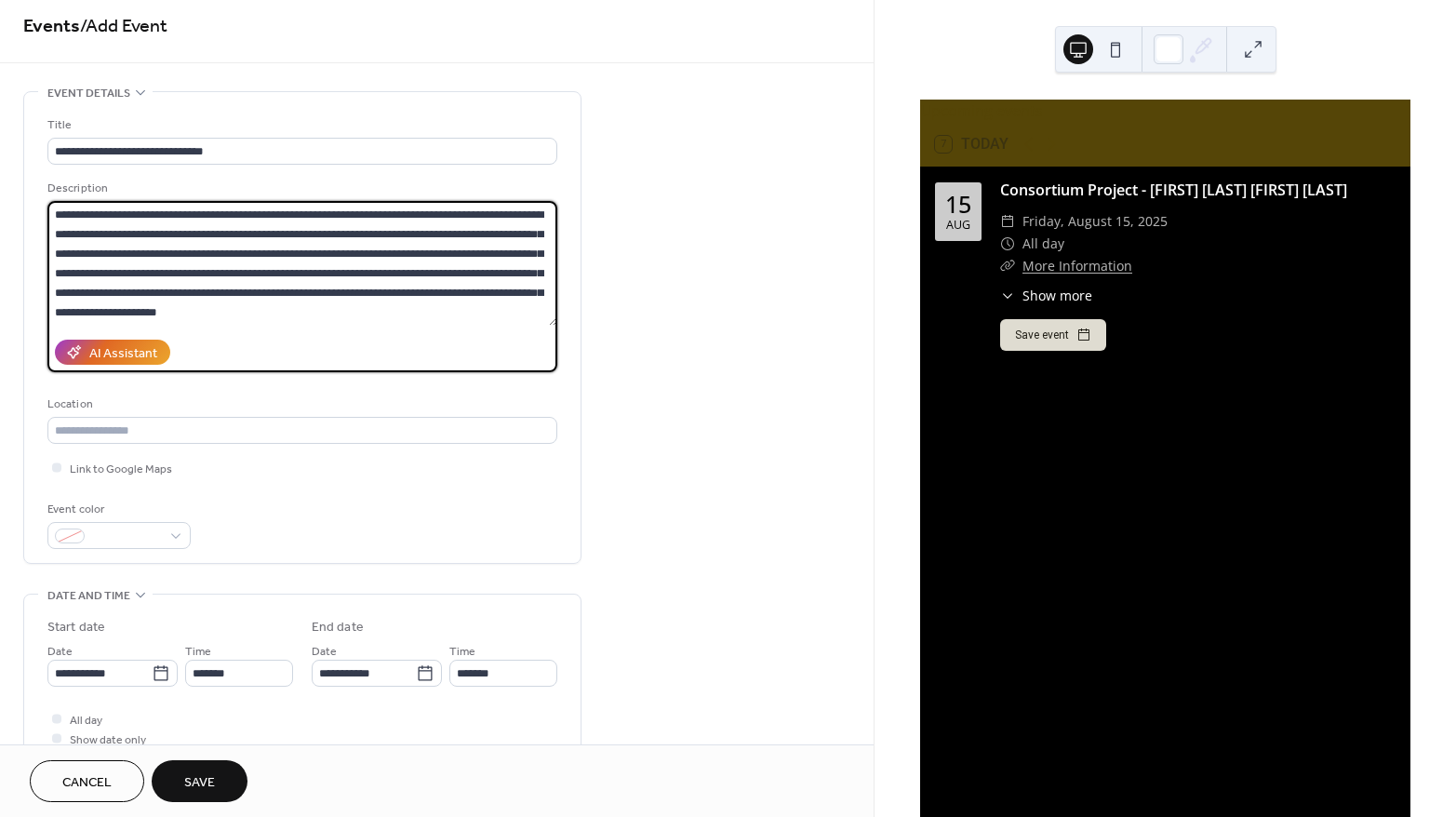 click on "**********" at bounding box center (302, 263) 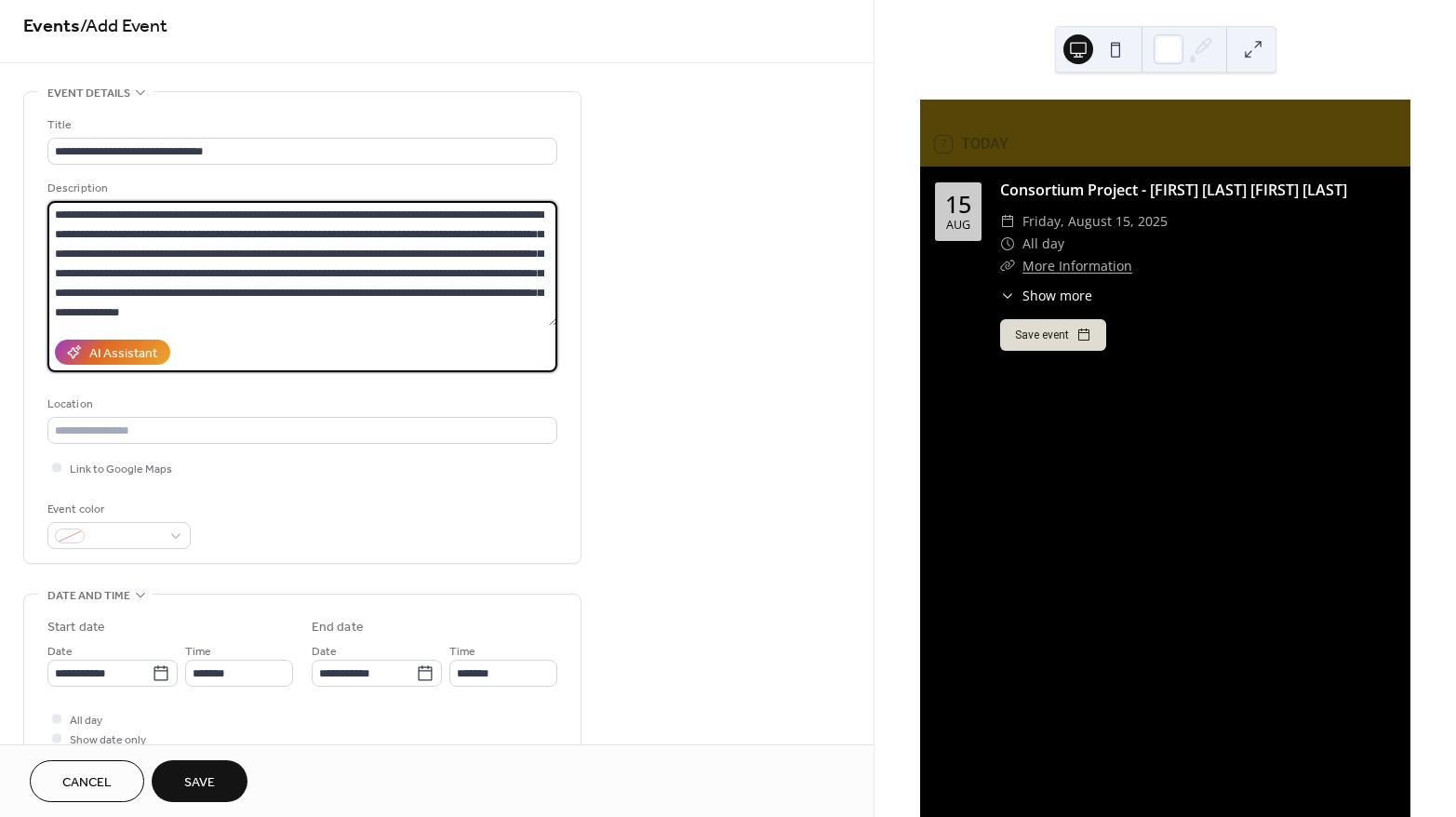 click on "**********" at bounding box center [302, 263] 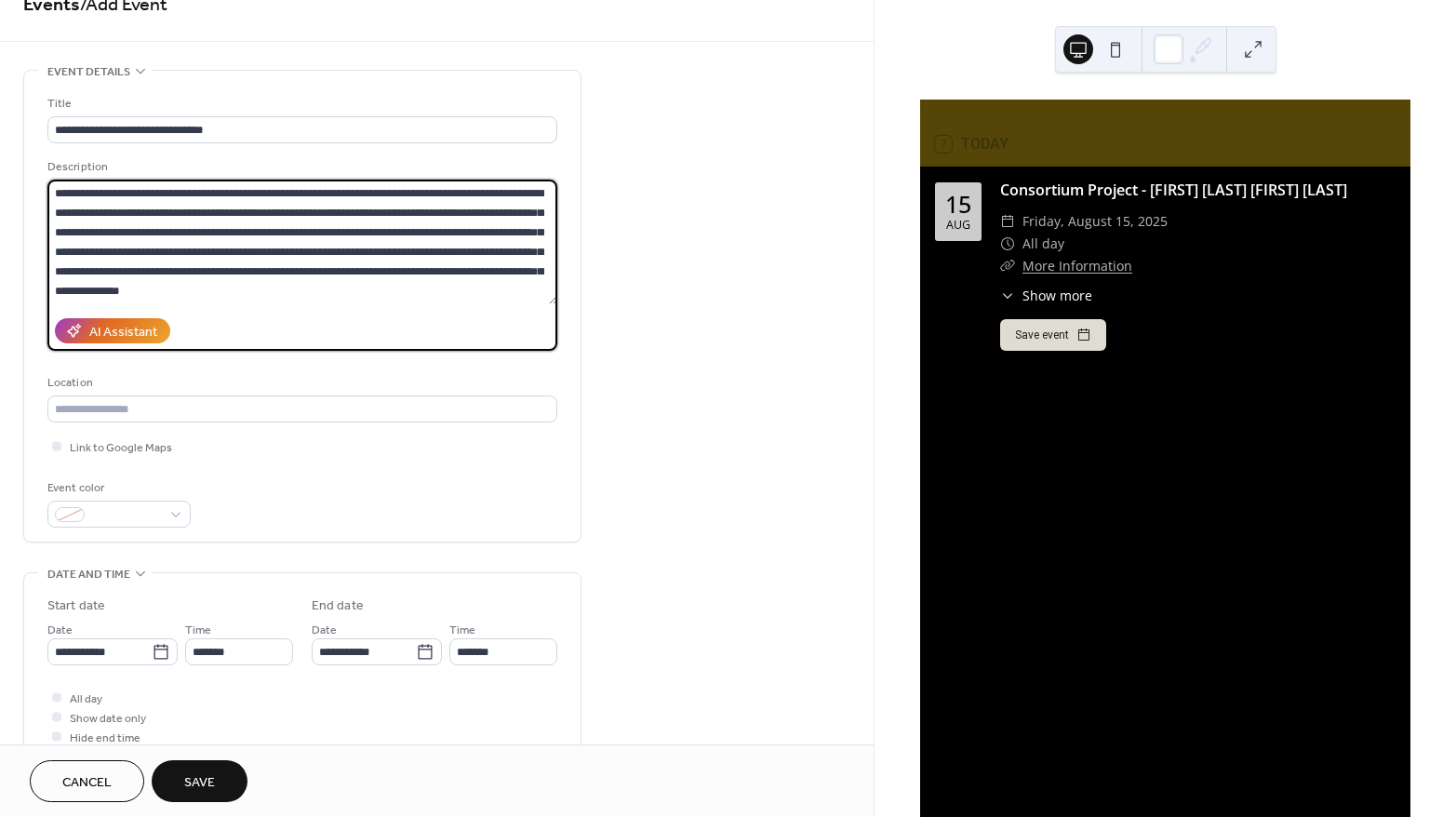 scroll, scrollTop: 35, scrollLeft: 0, axis: vertical 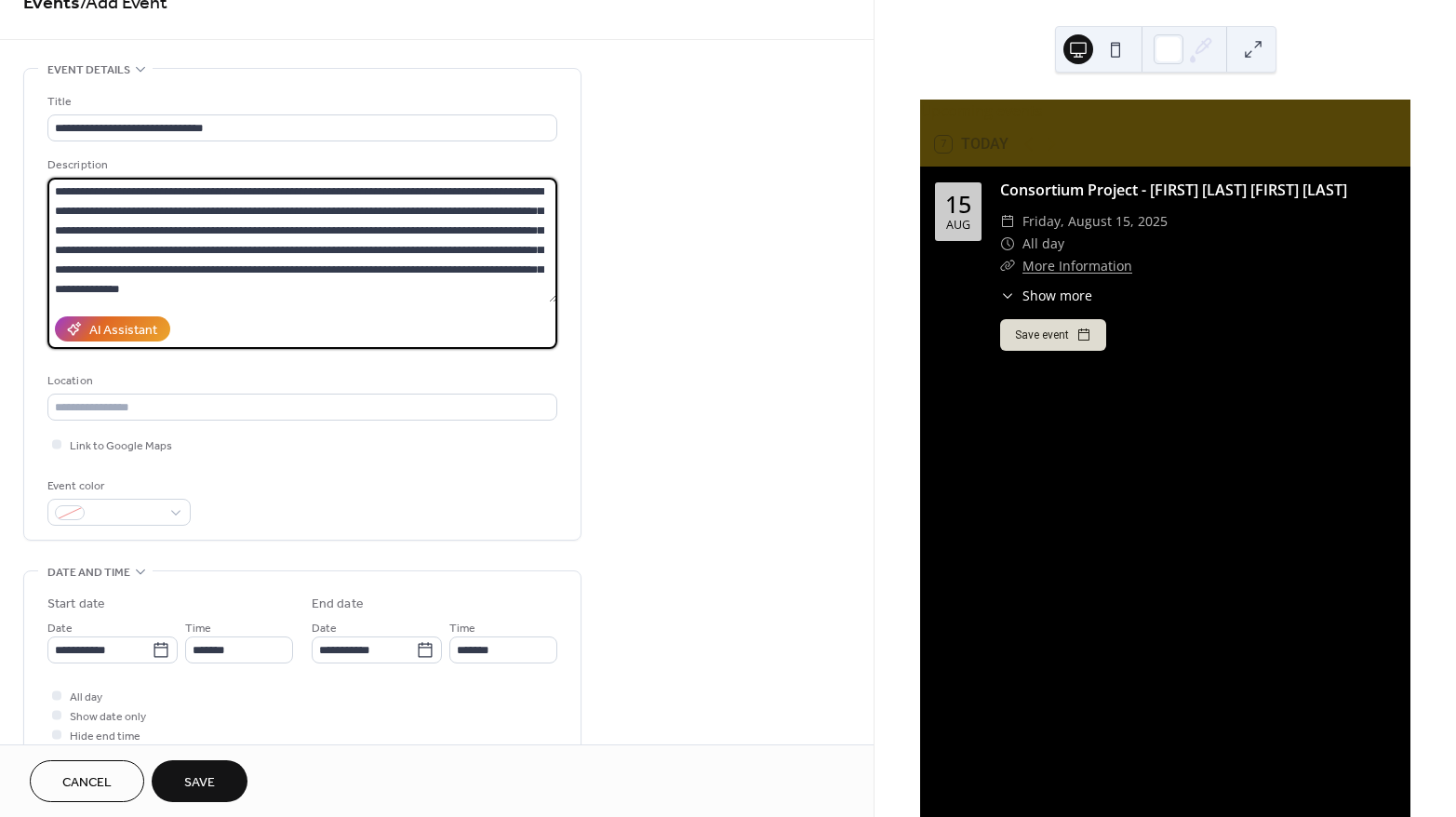 click on "**********" at bounding box center [302, 240] 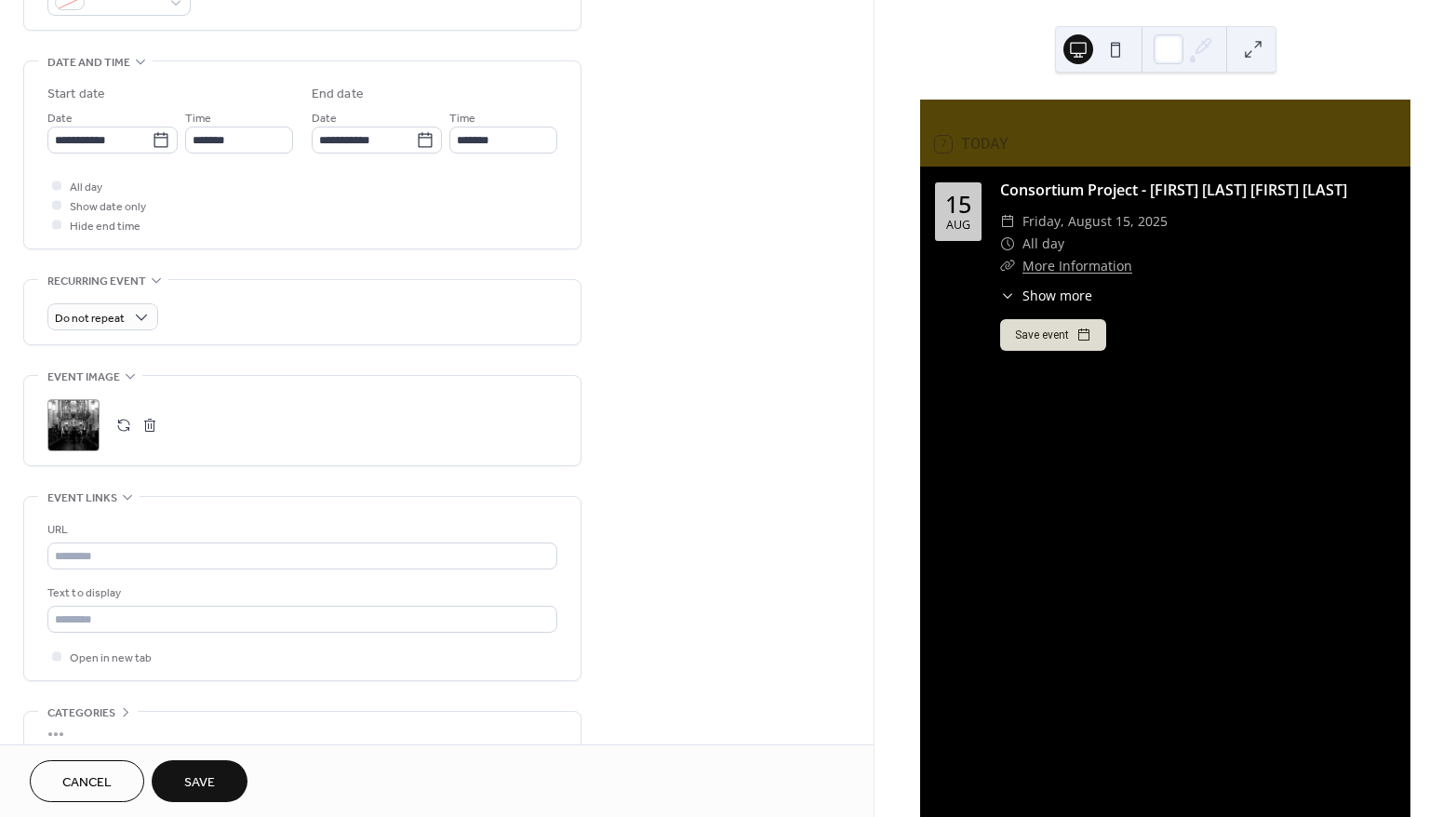 scroll, scrollTop: 638, scrollLeft: 0, axis: vertical 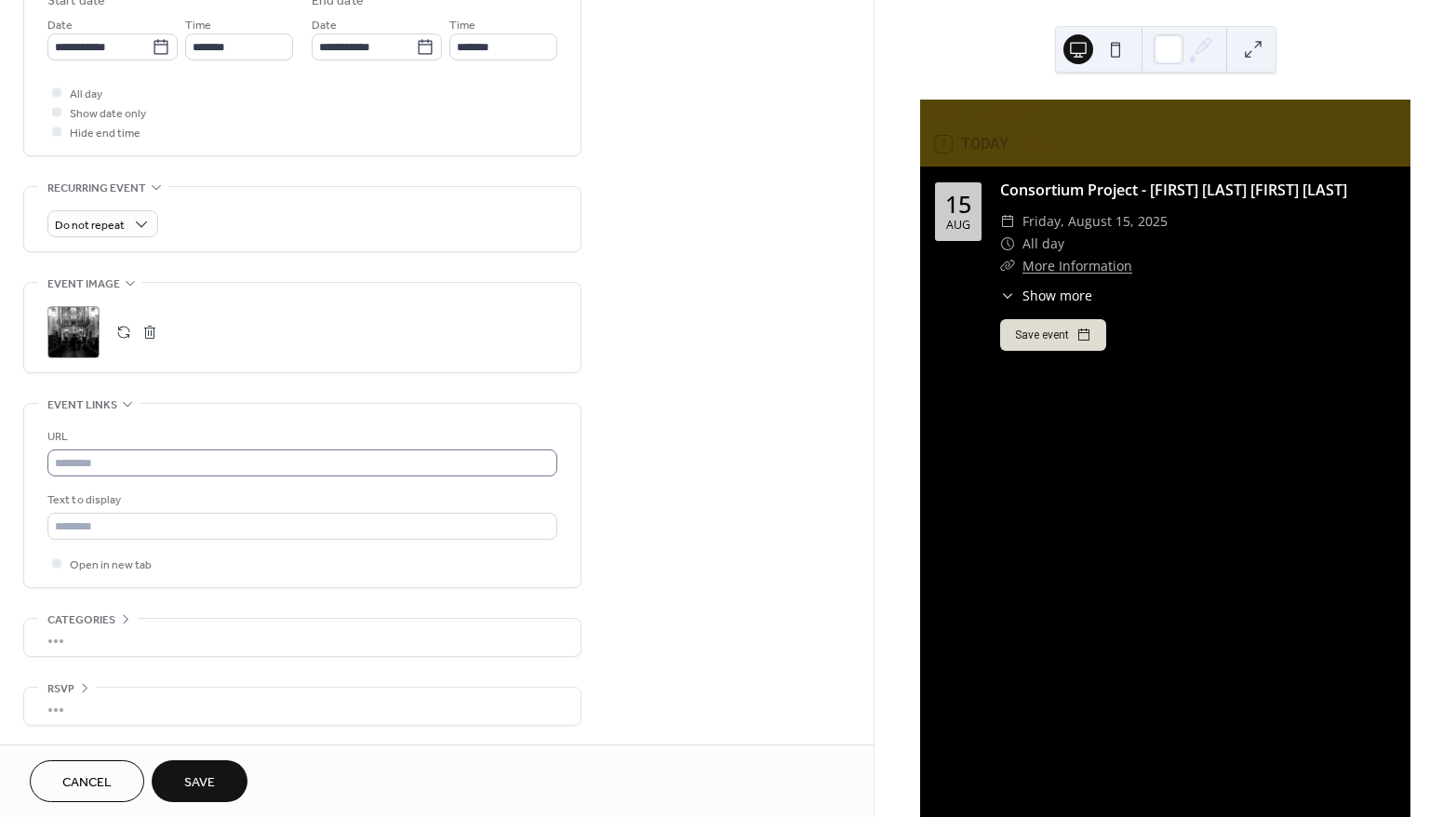 type on "**********" 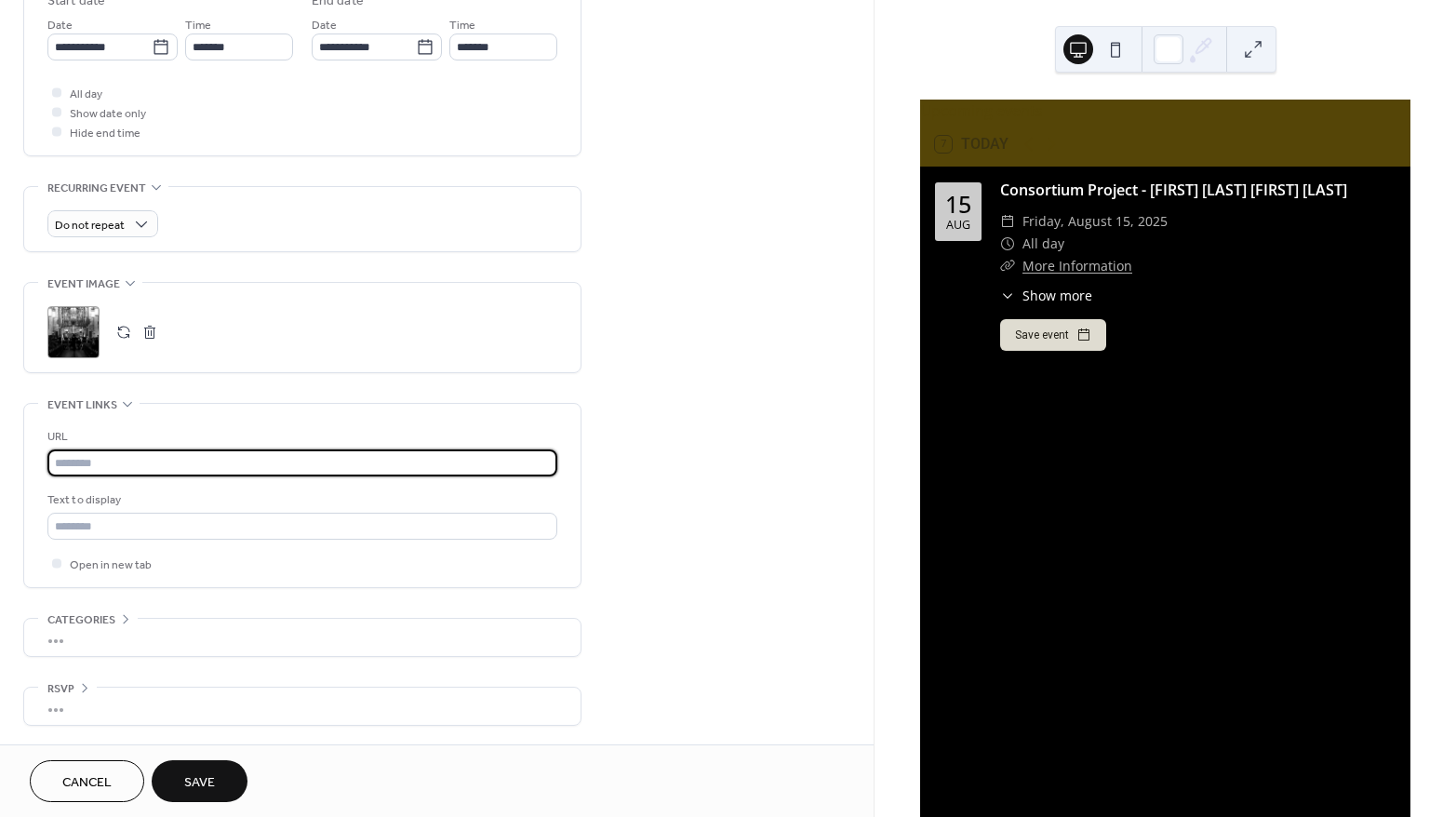 click at bounding box center (302, 462) 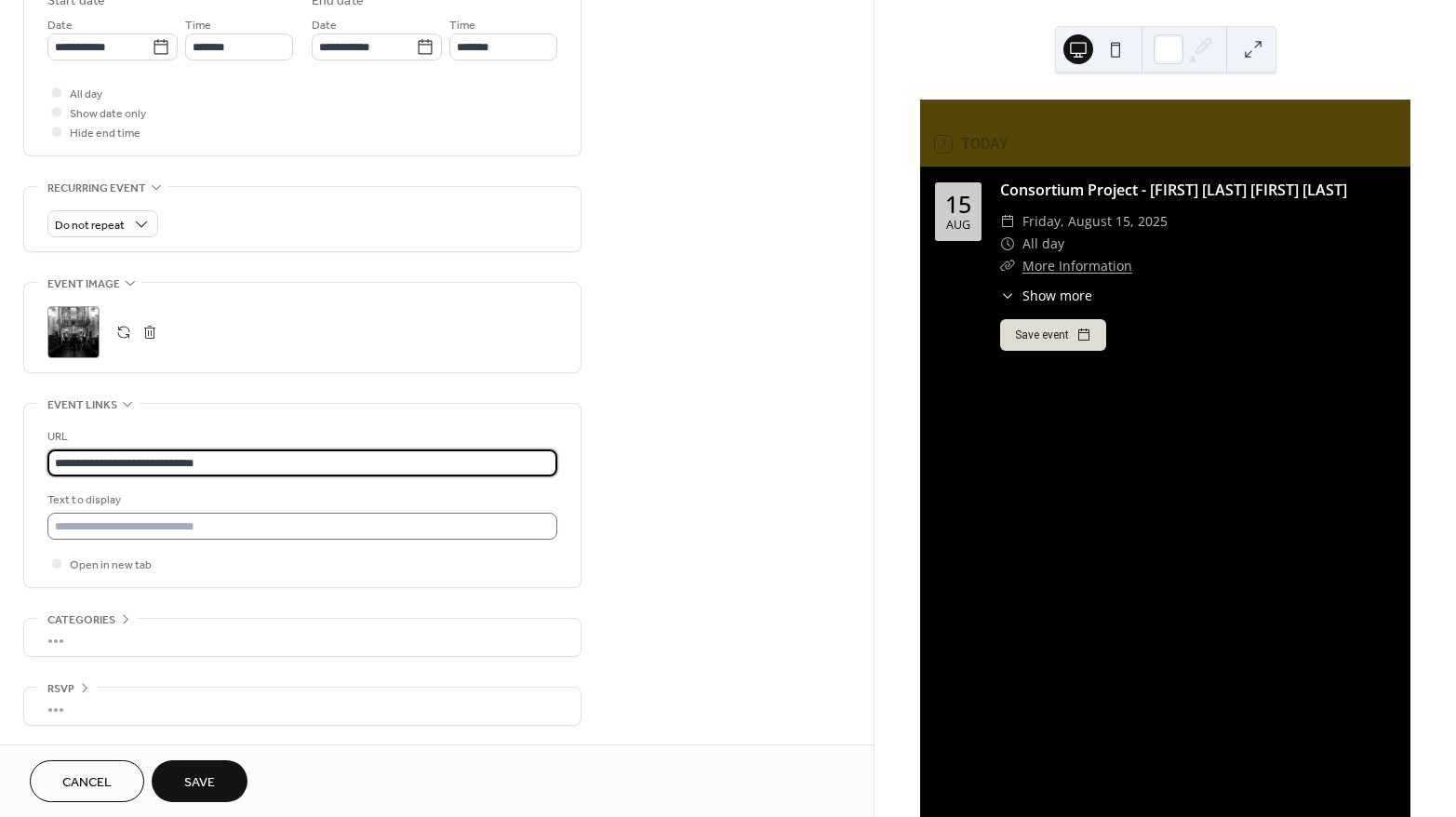 type on "**********" 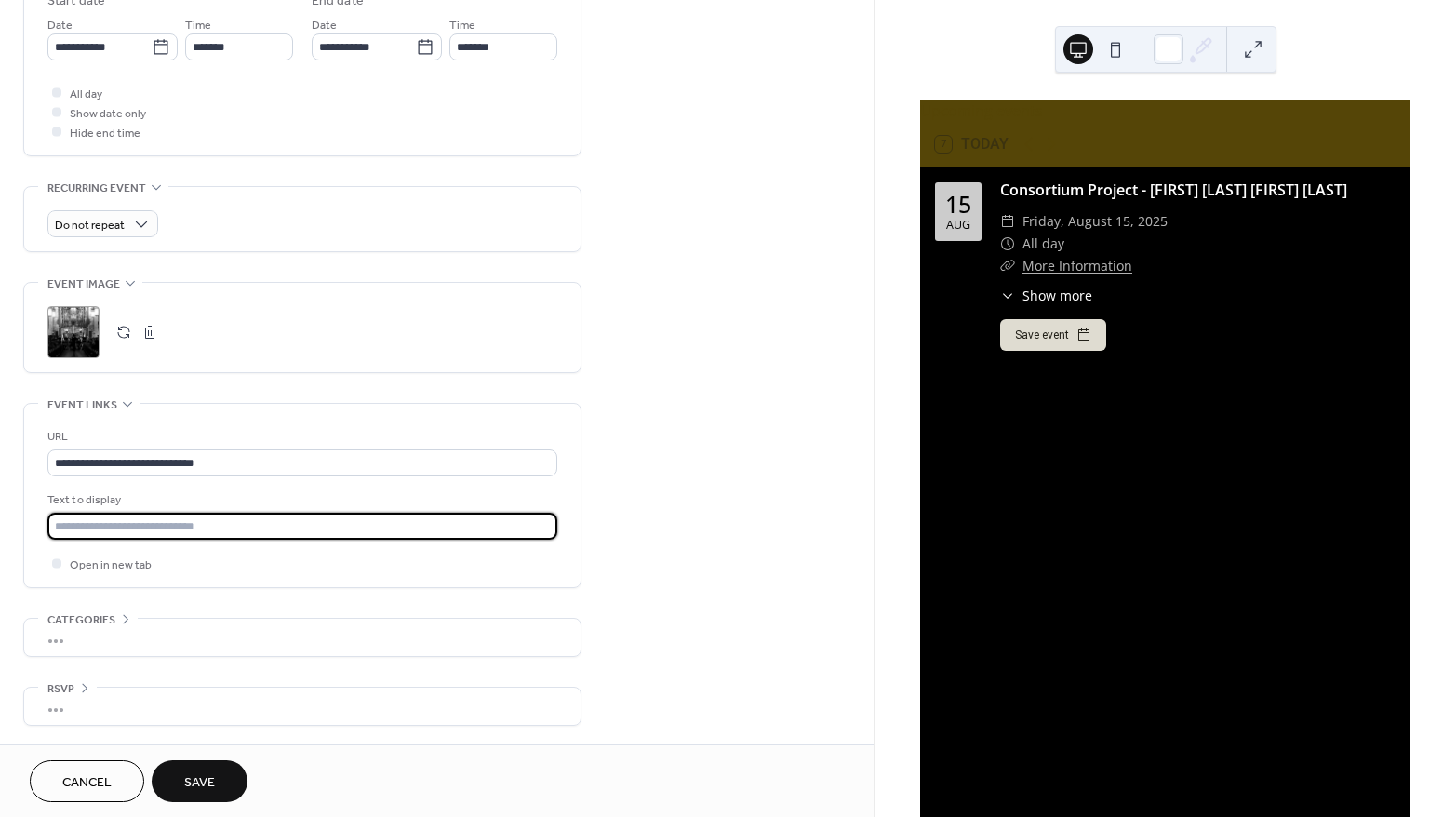 click at bounding box center (302, 526) 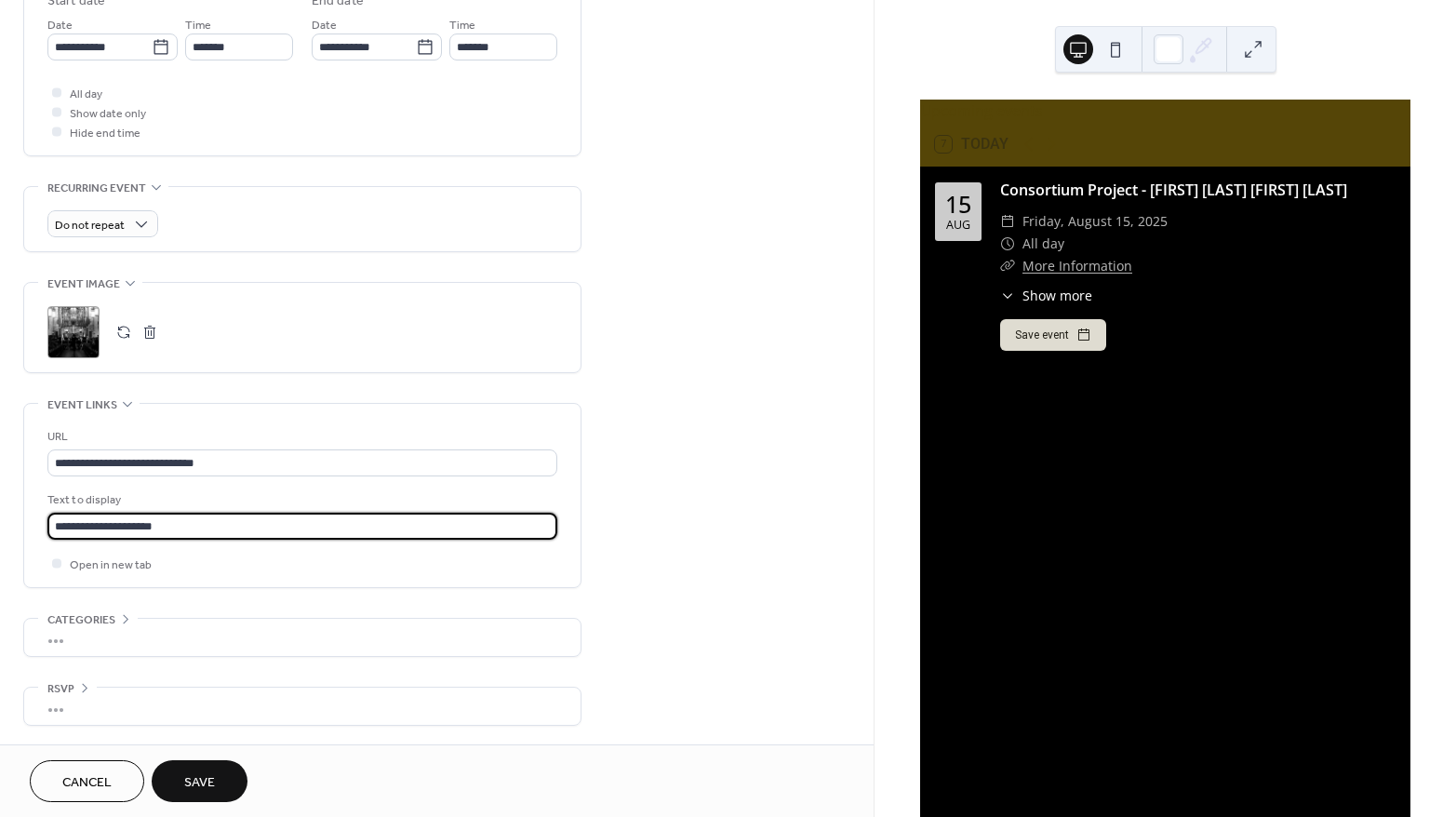 click on "**********" at bounding box center (302, 526) 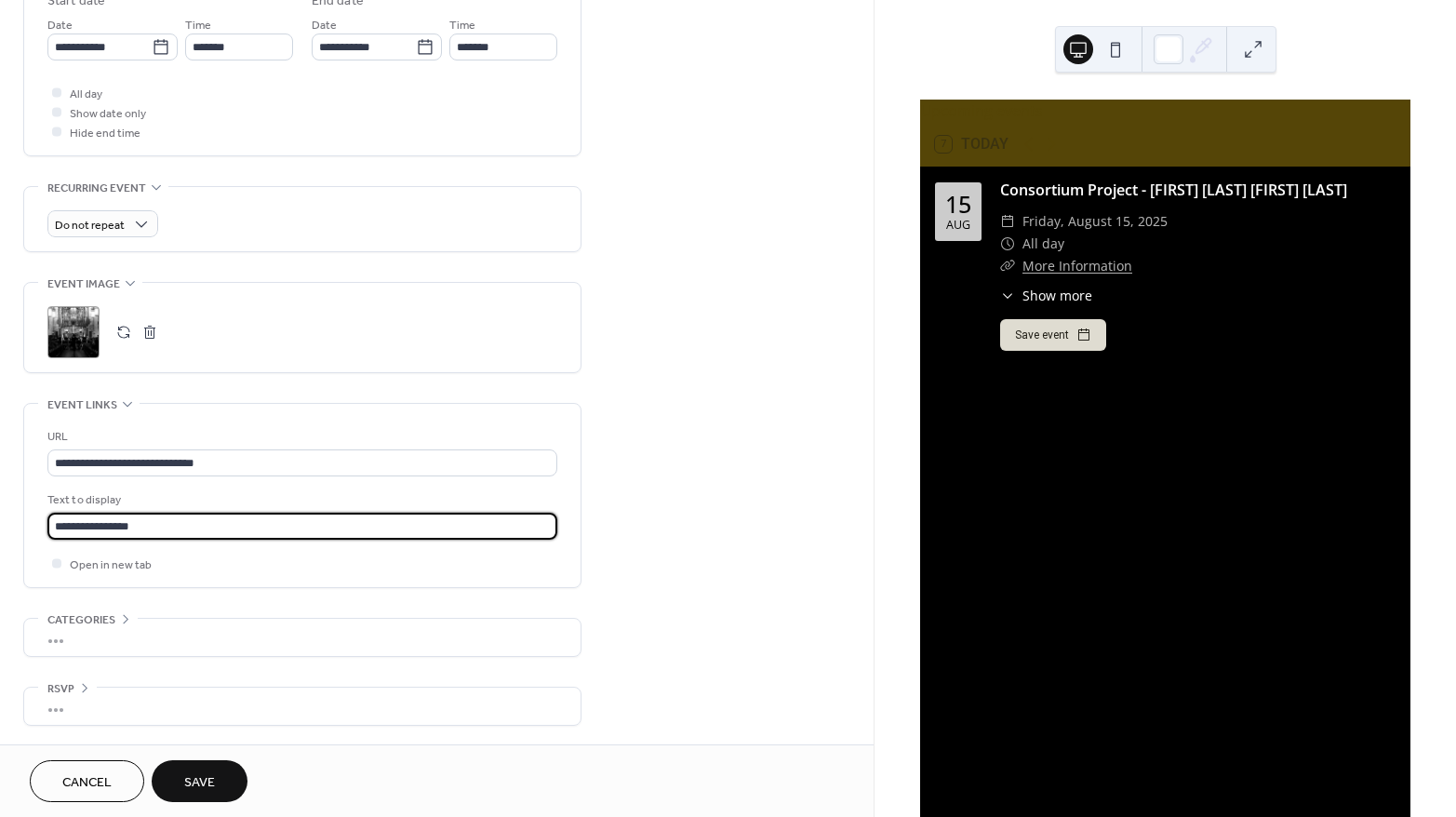 scroll, scrollTop: 0, scrollLeft: 0, axis: both 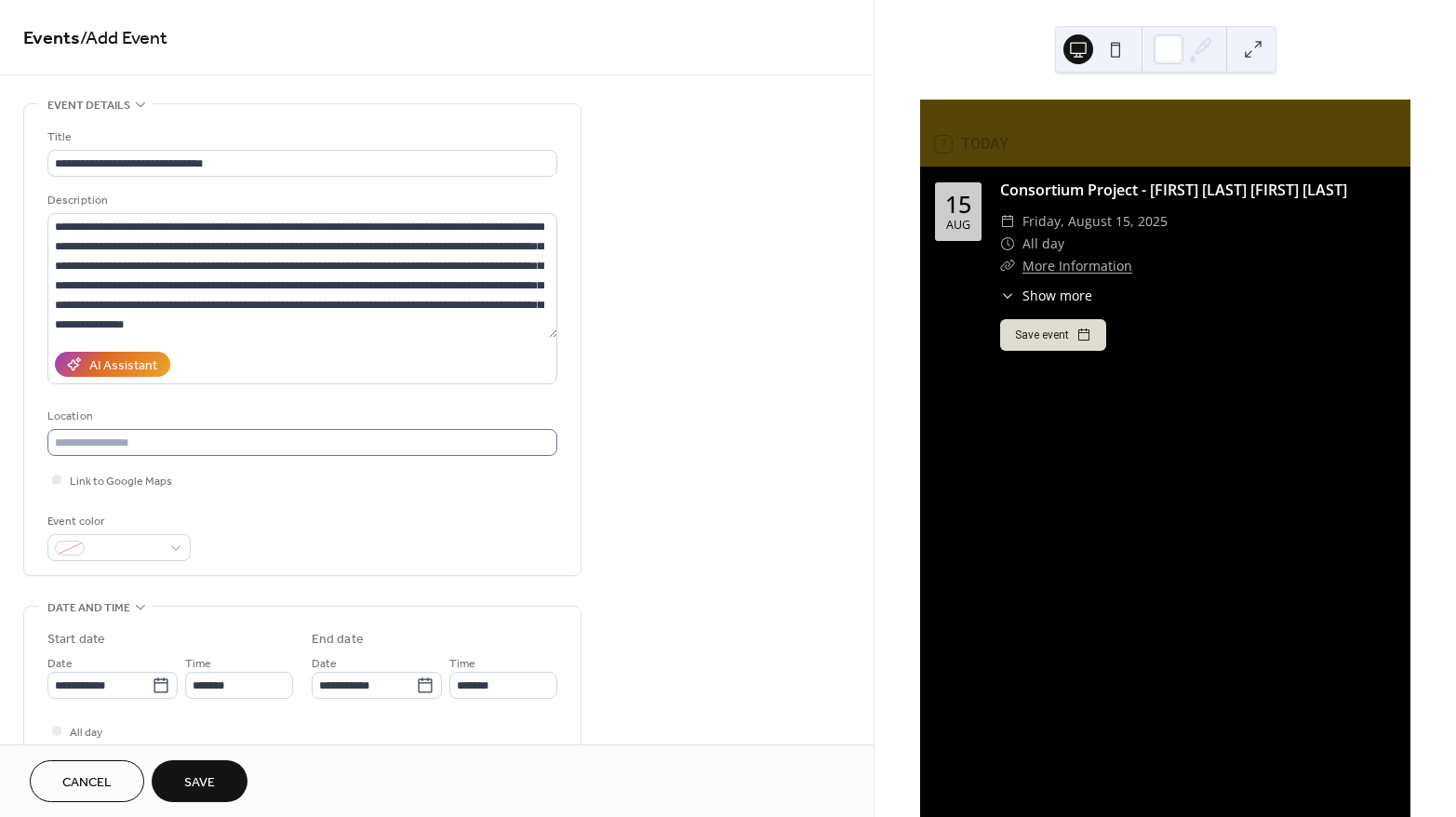 type on "**********" 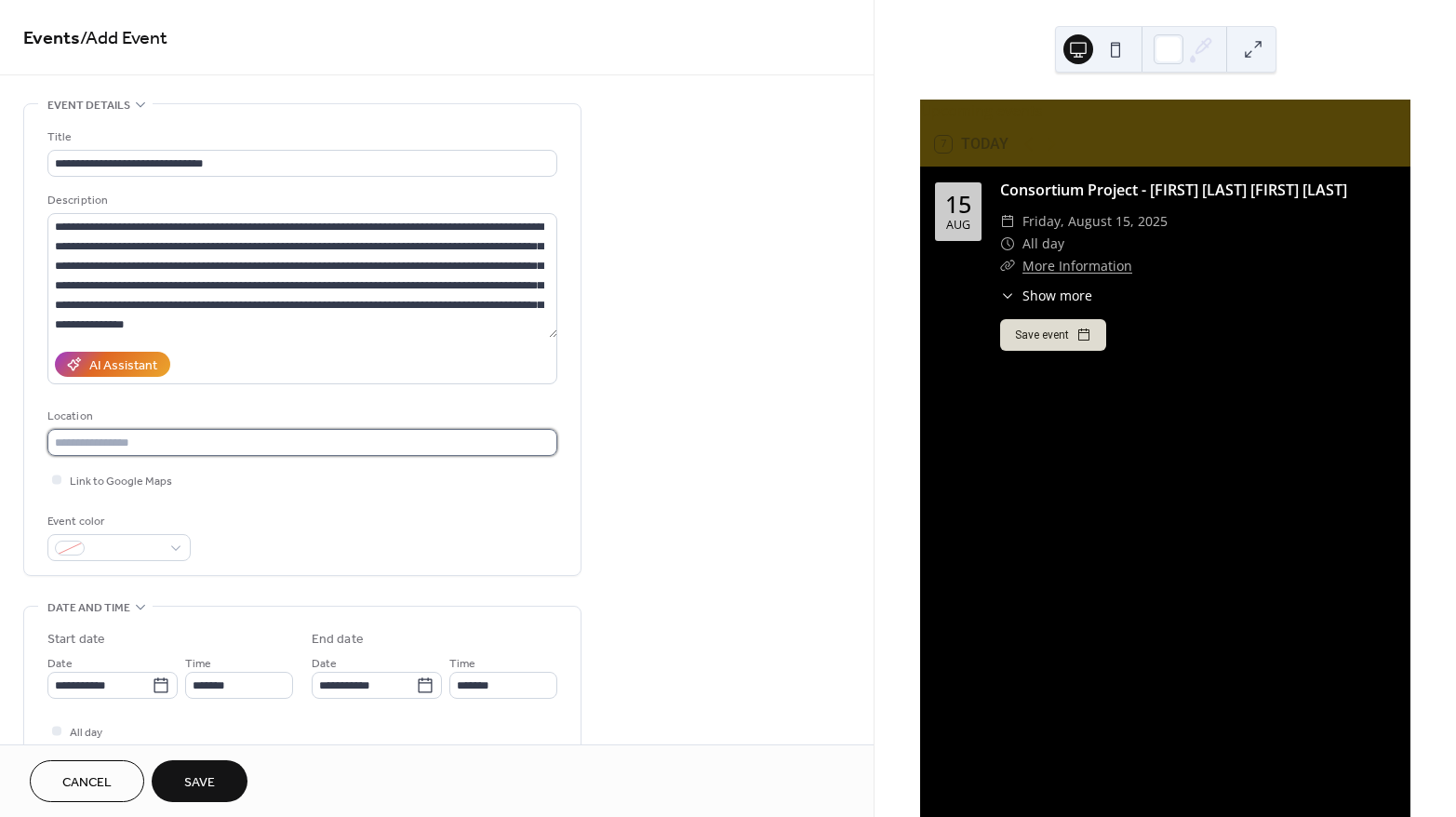 click at bounding box center (302, 442) 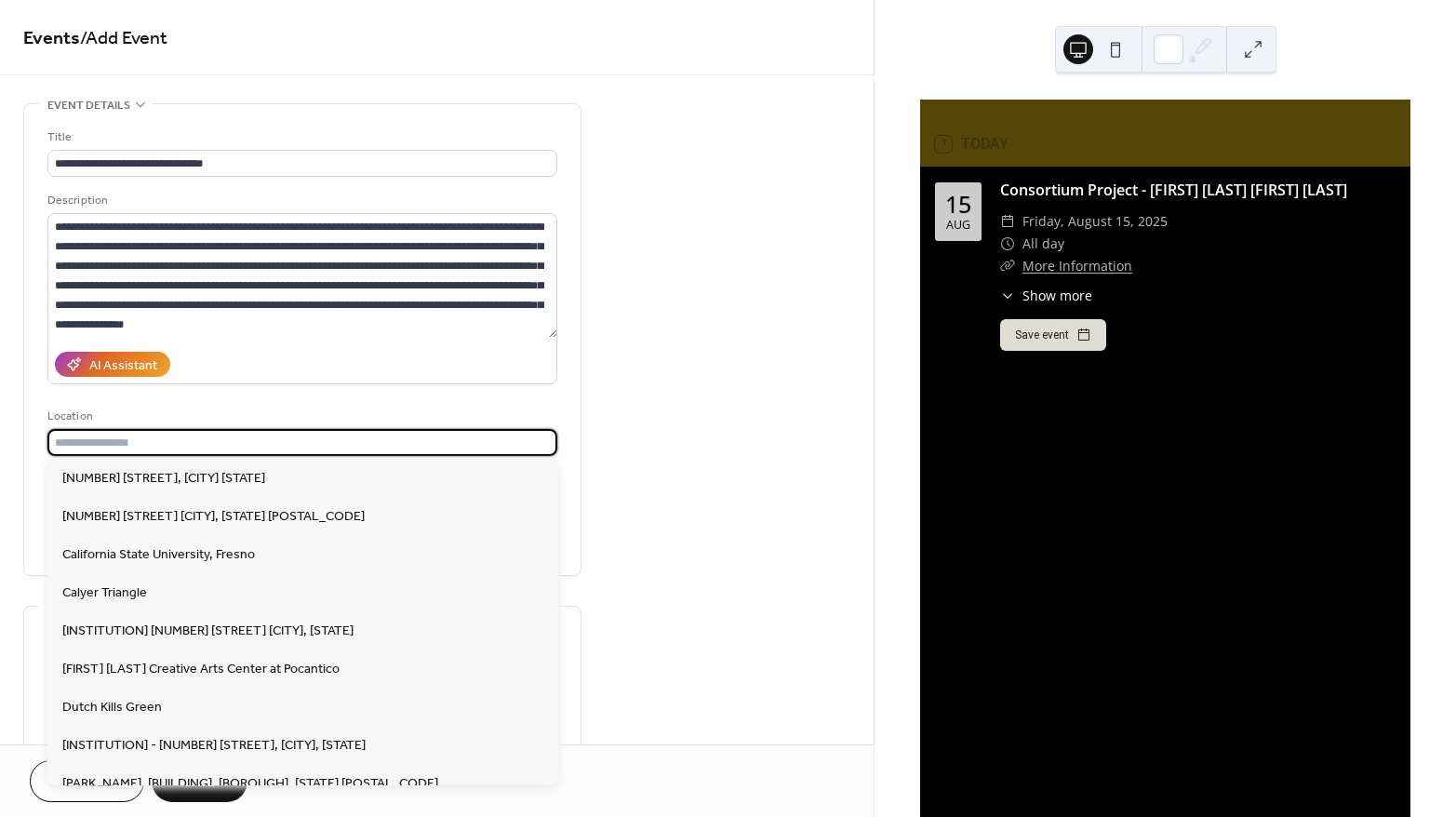 paste on "**********" 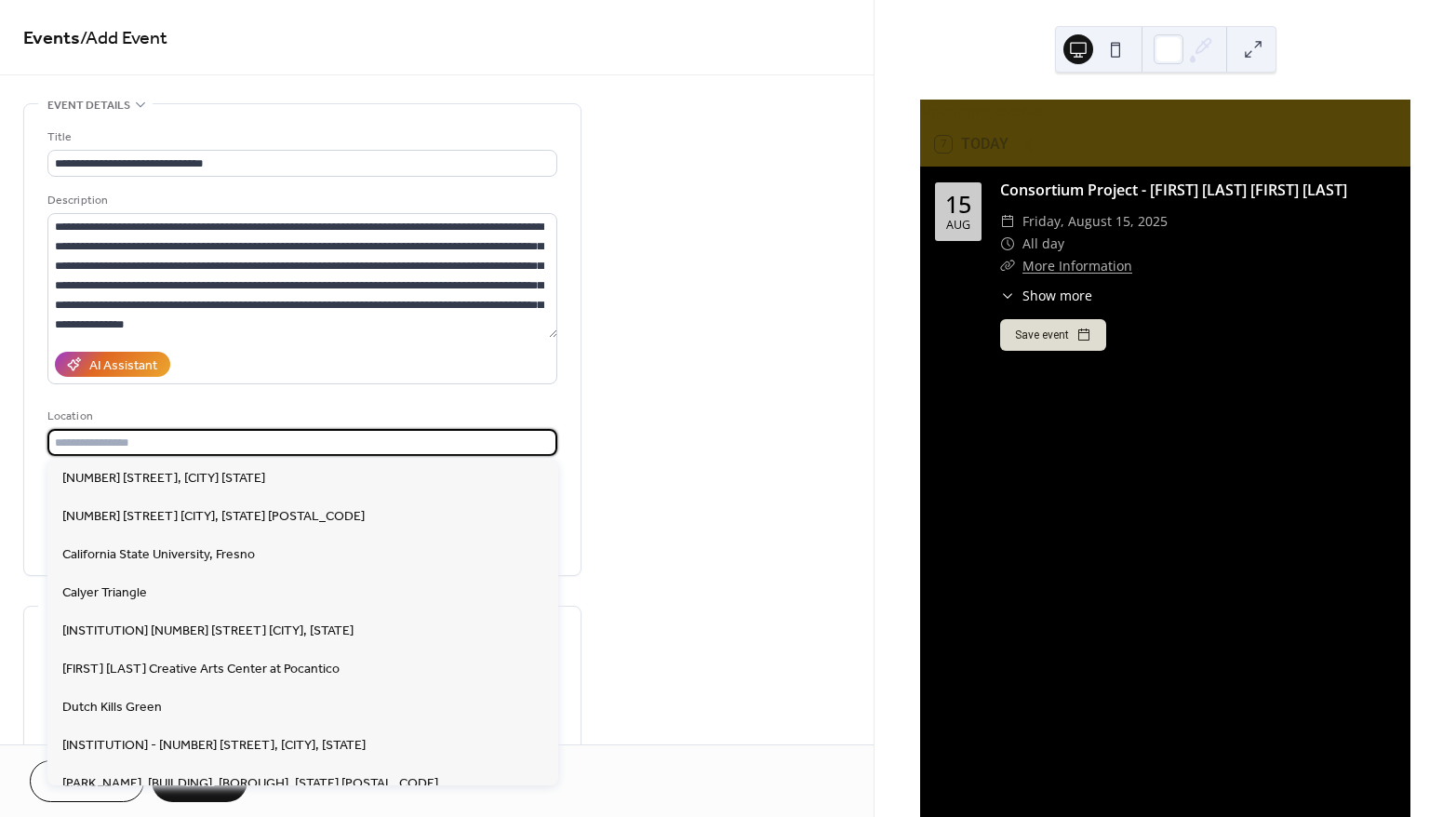 type on "**********" 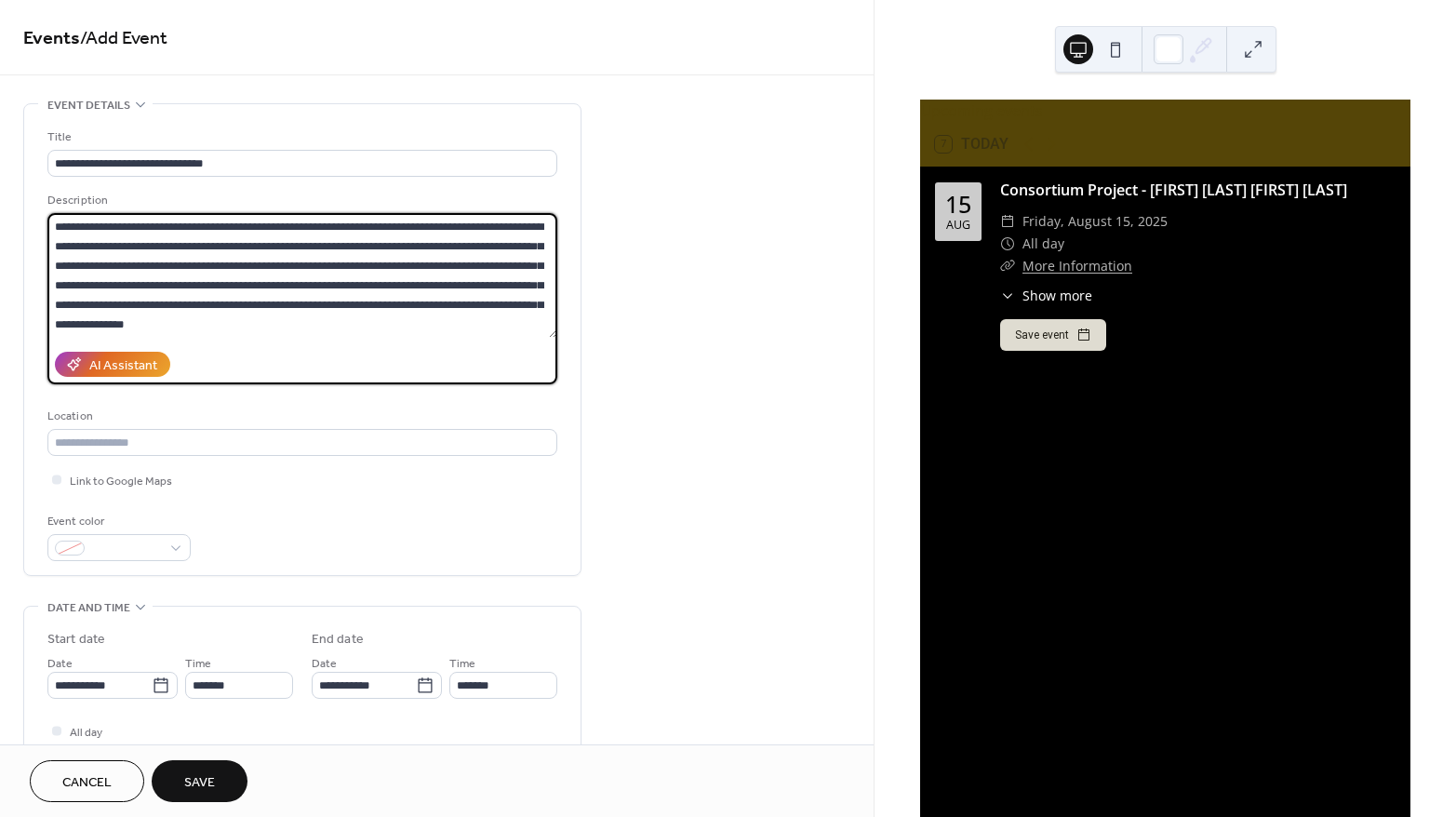 drag, startPoint x: 378, startPoint y: 287, endPoint x: 253, endPoint y: 286, distance: 125.004 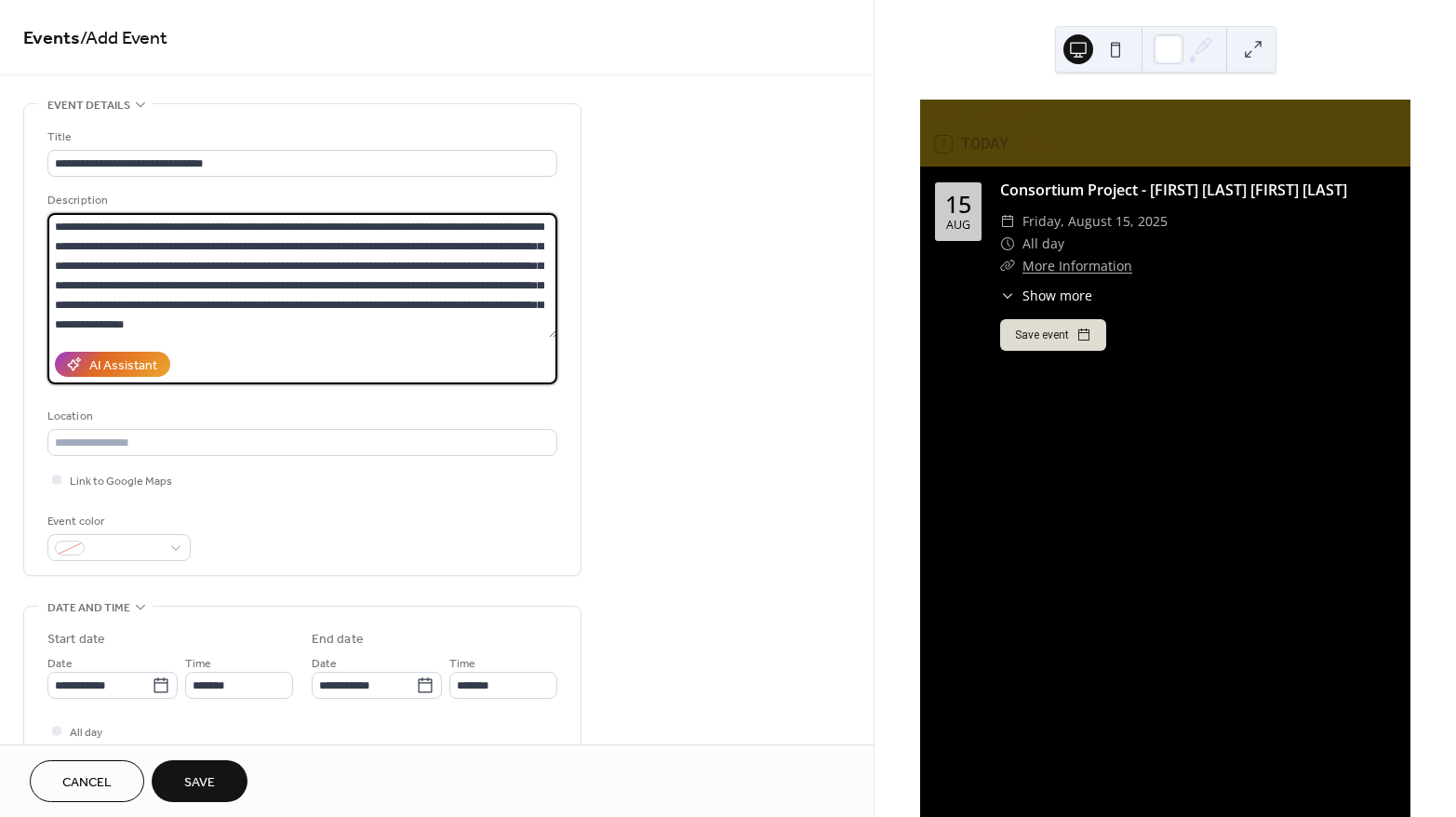 click on "**********" at bounding box center [302, 275] 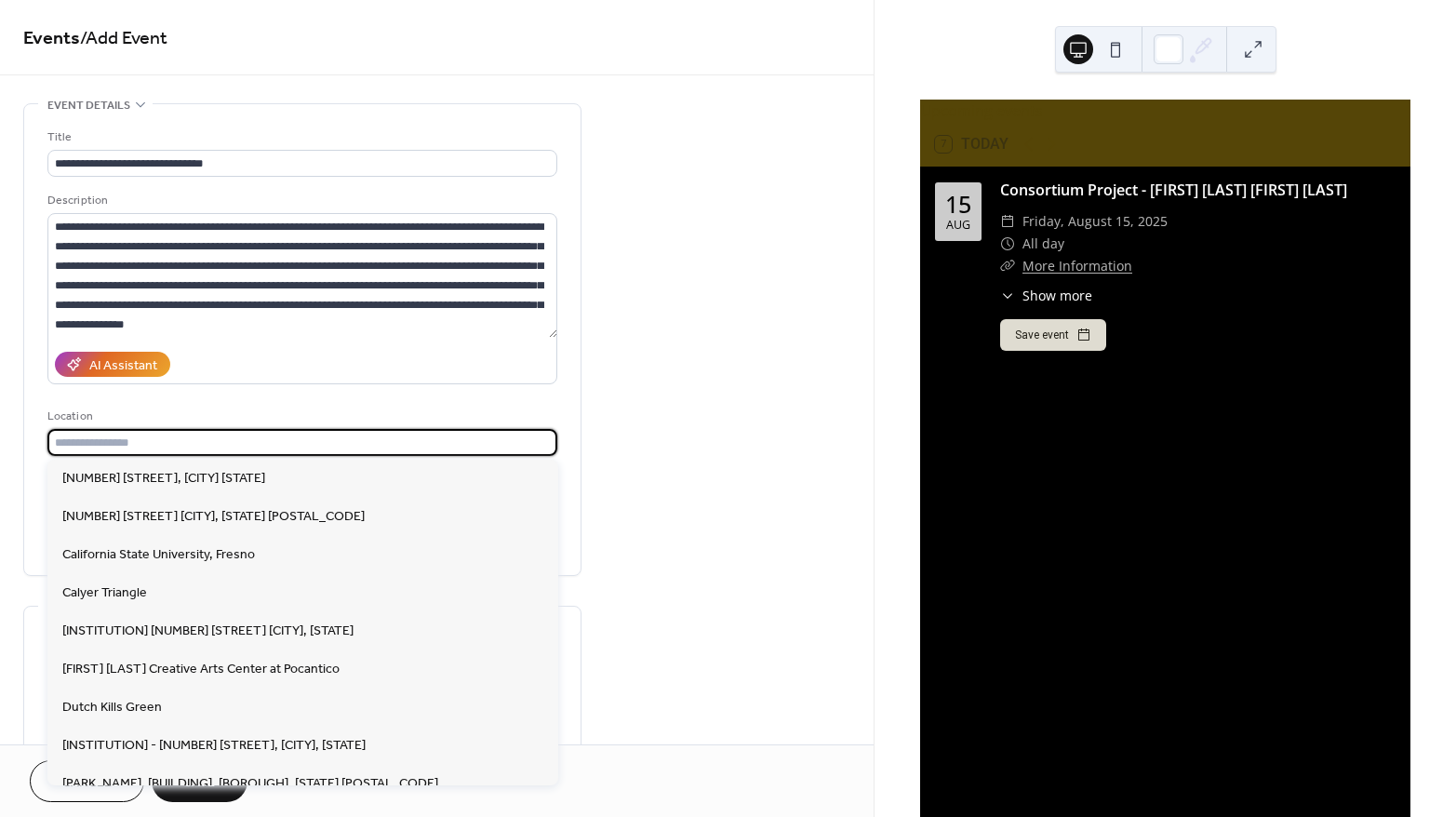 click at bounding box center [302, 442] 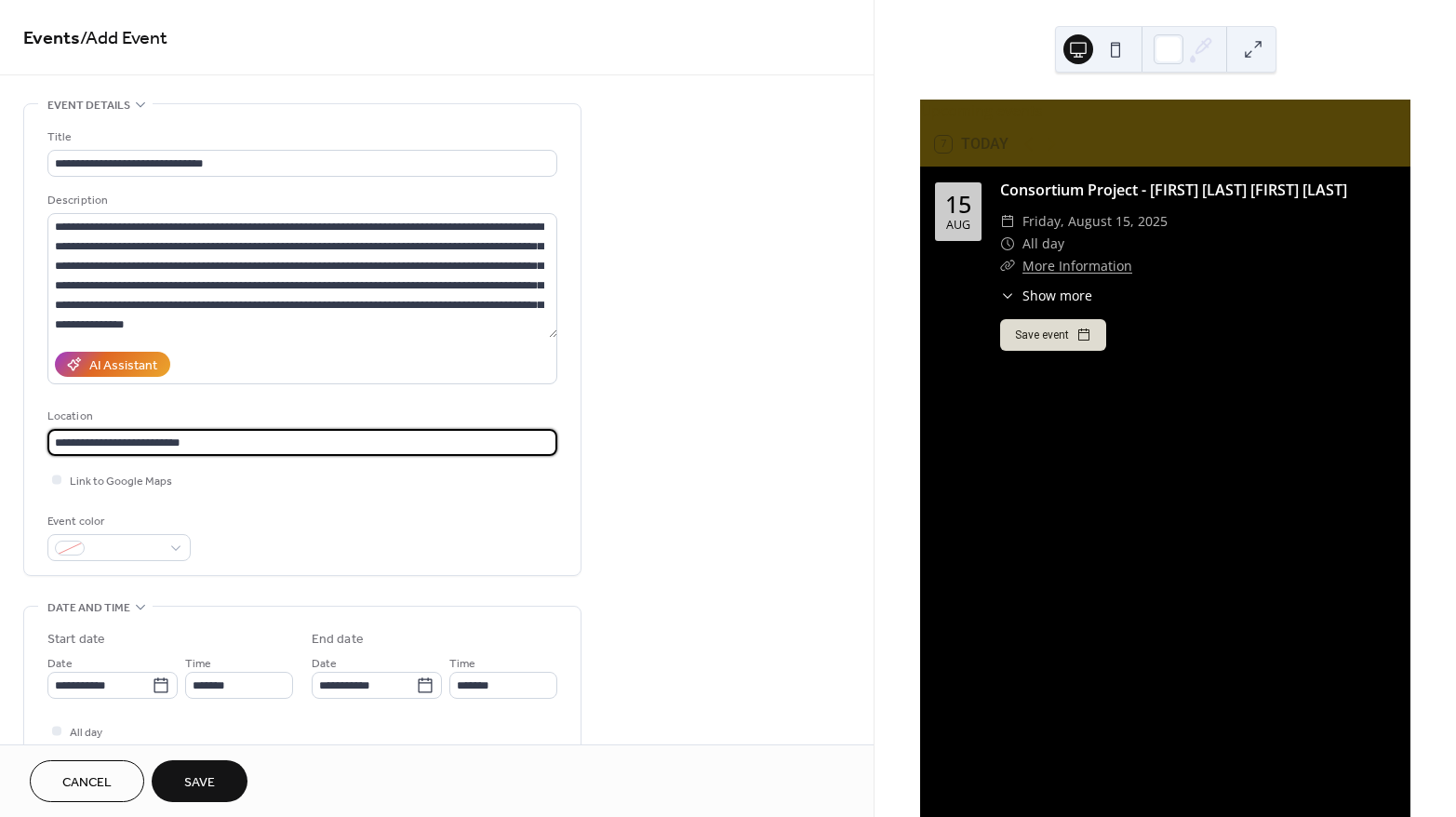 type on "**********" 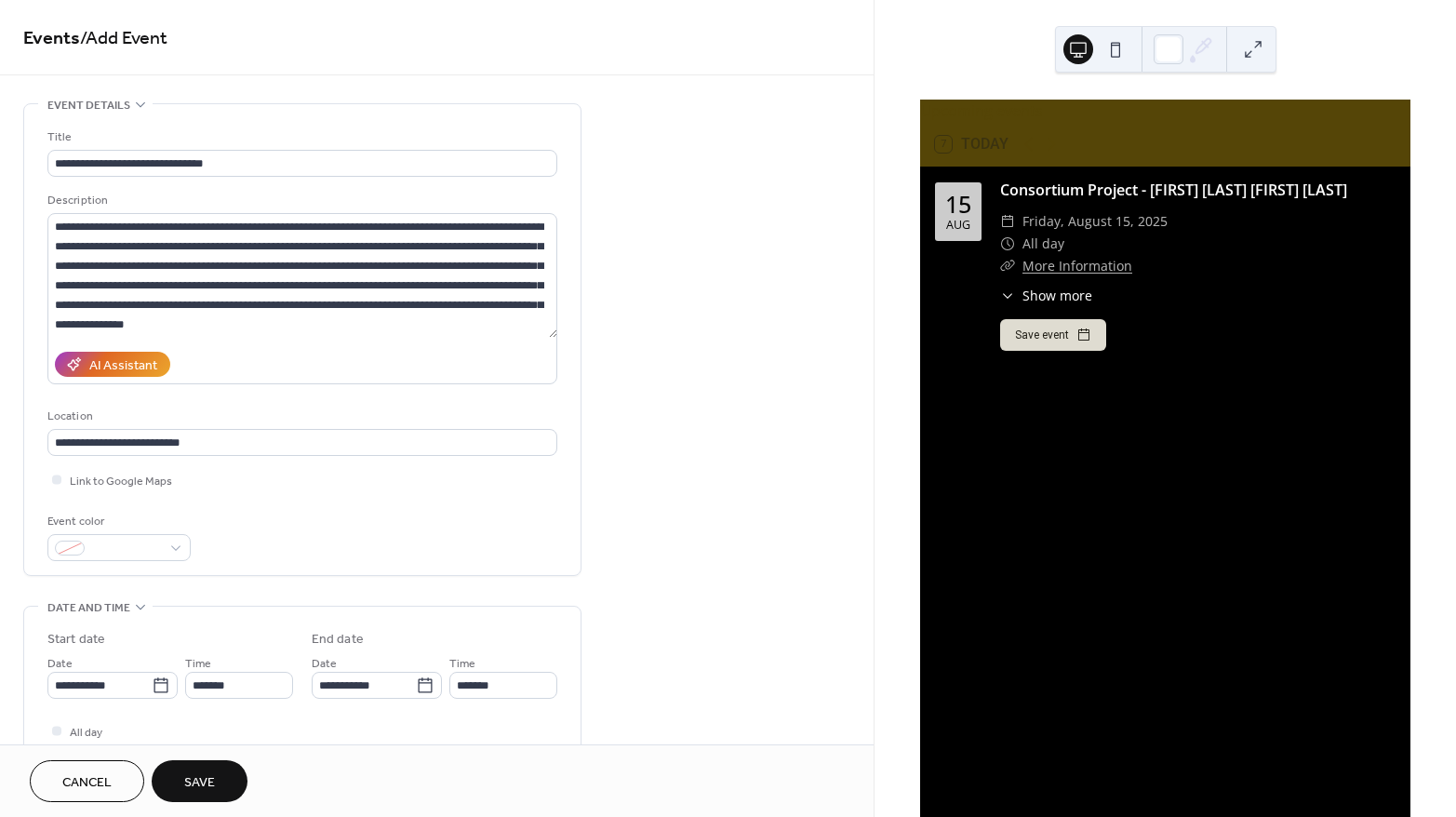 click on "Link to Google Maps" at bounding box center (302, 479) 